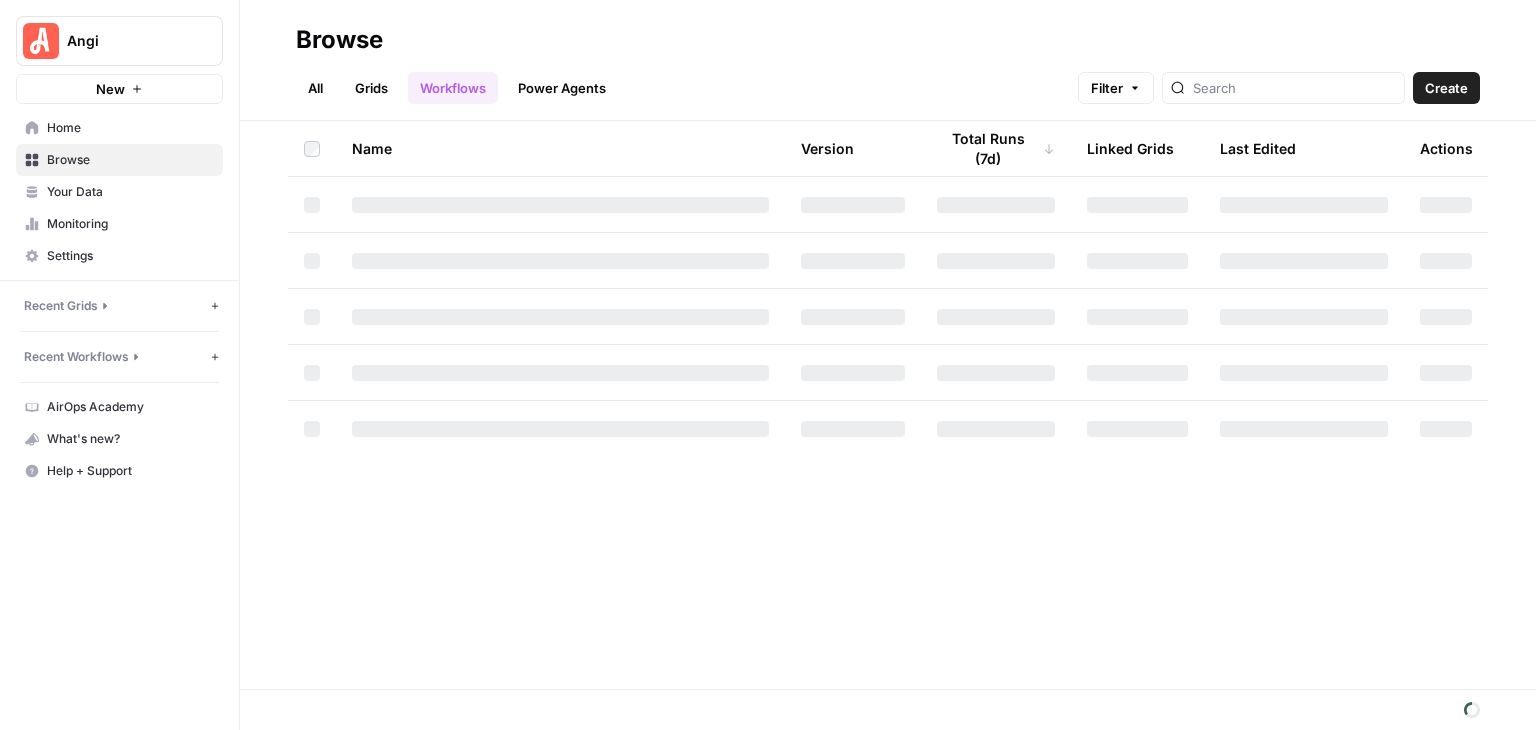 scroll, scrollTop: 0, scrollLeft: 0, axis: both 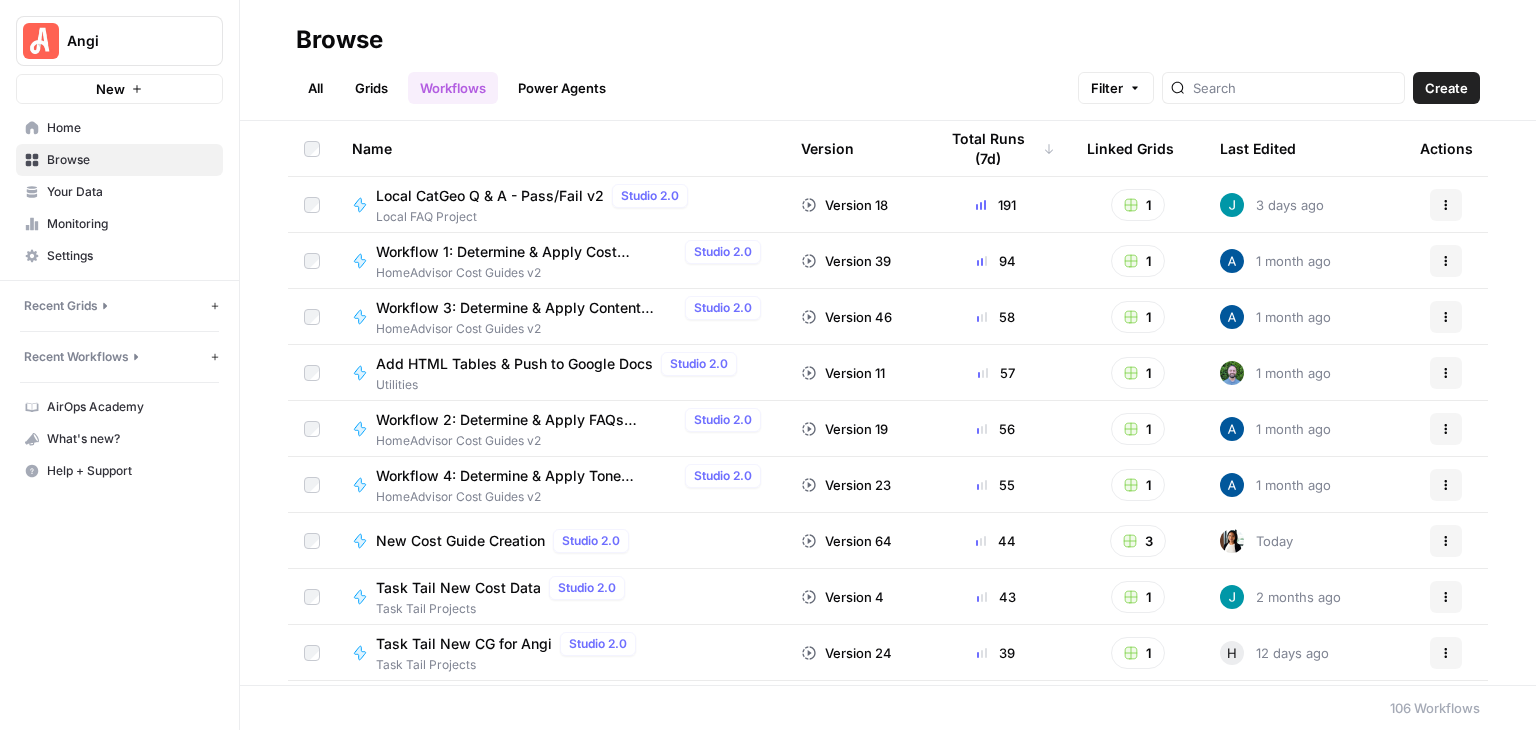 click on "Grids" at bounding box center [371, 88] 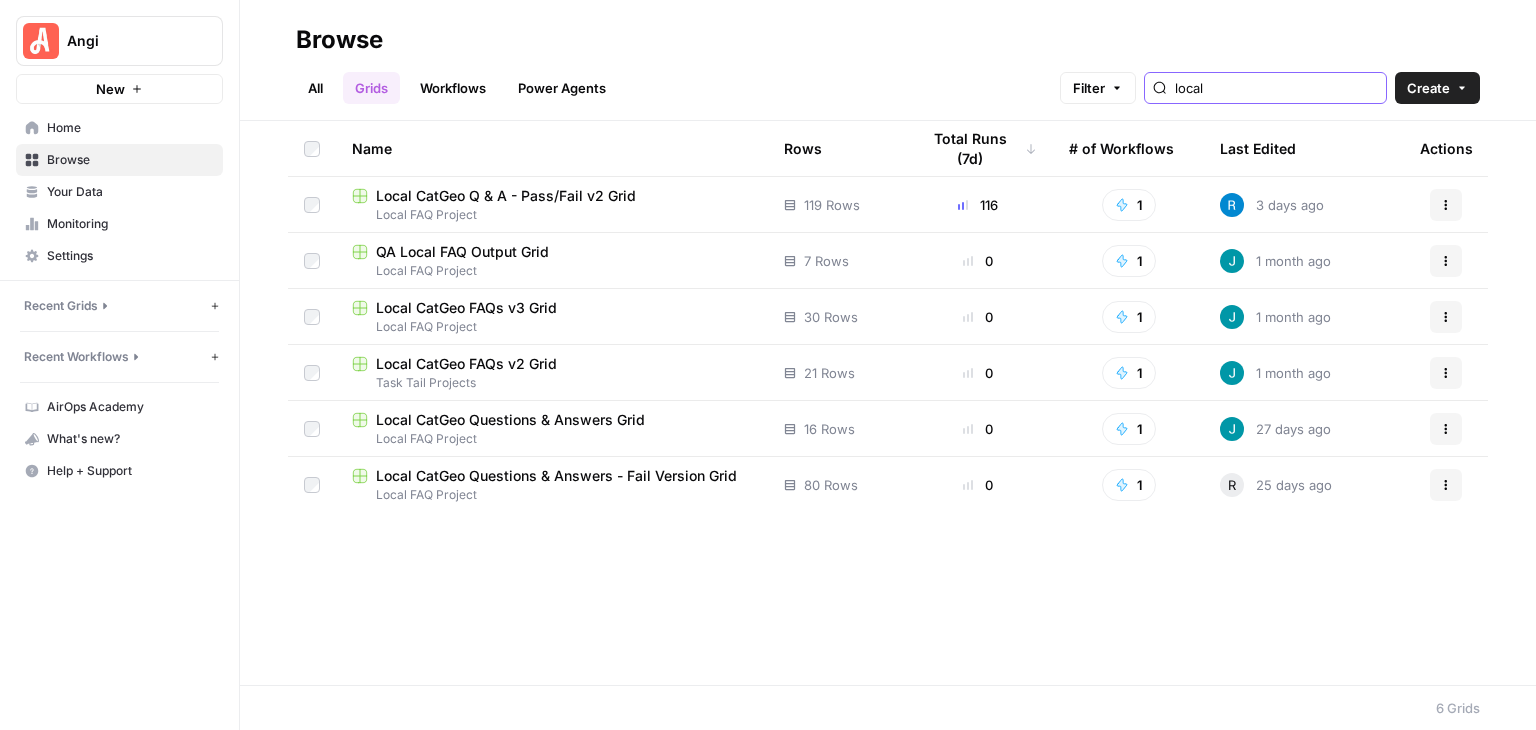 click on "local" at bounding box center [1276, 88] 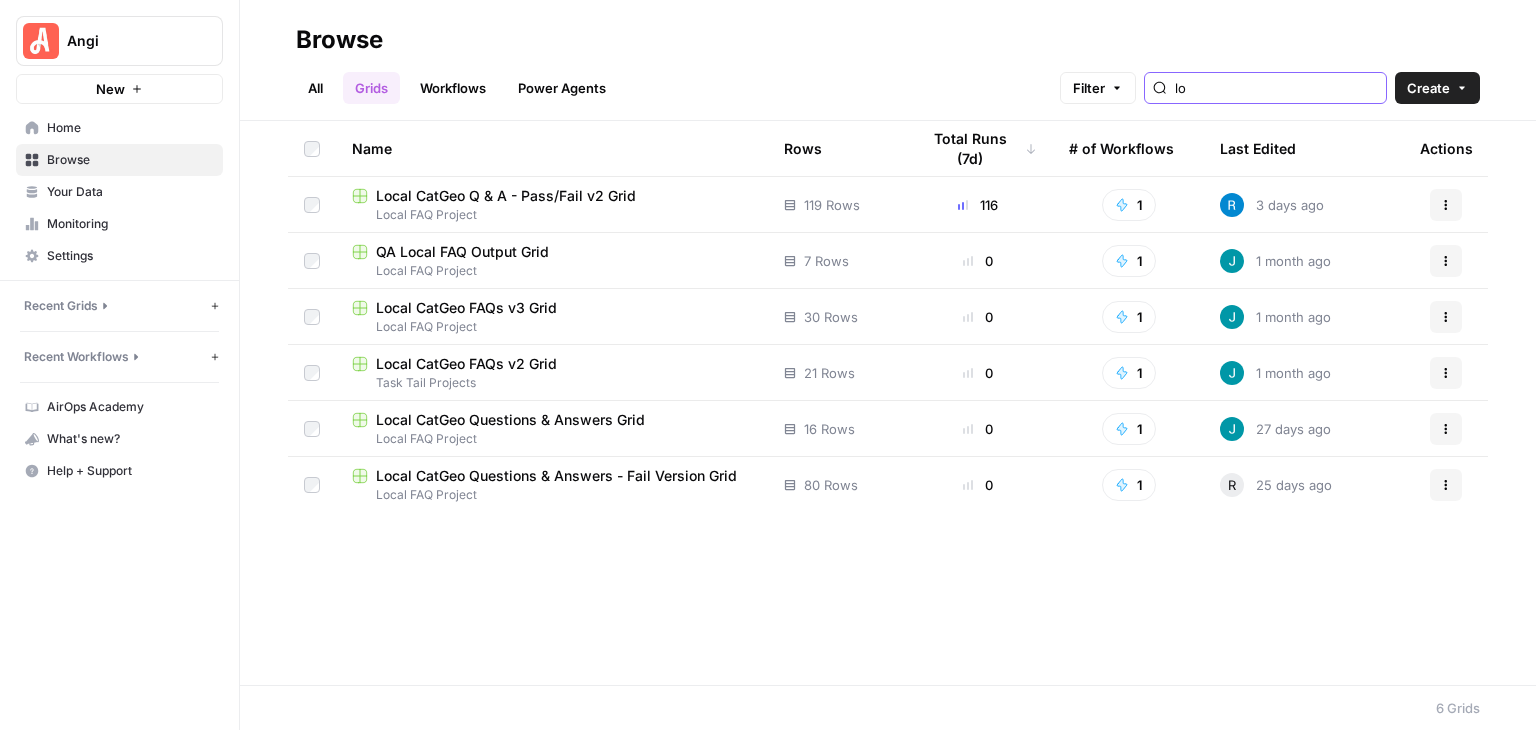 type on "l" 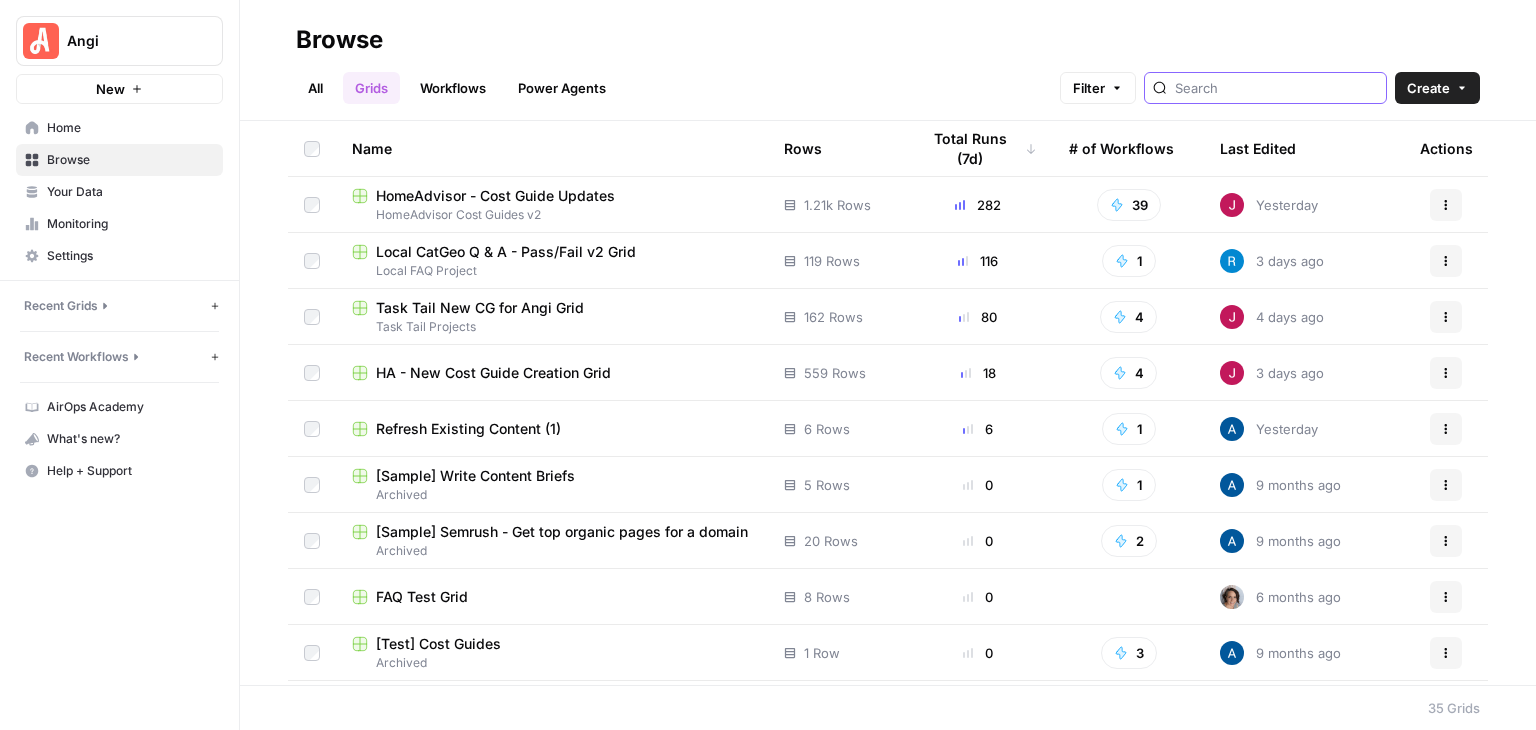 type 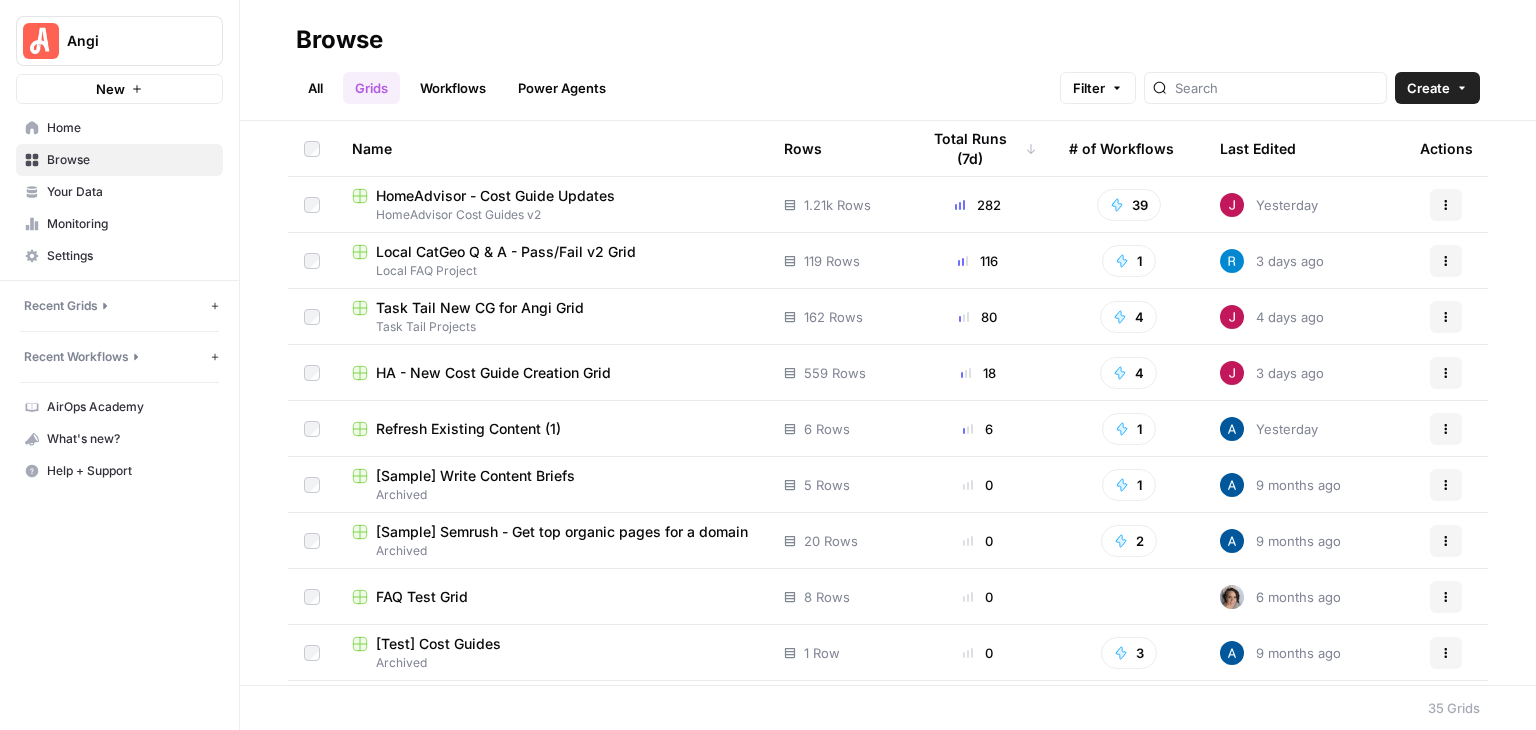 click on "Task Tail New CG for Angi Grid" at bounding box center [552, 308] 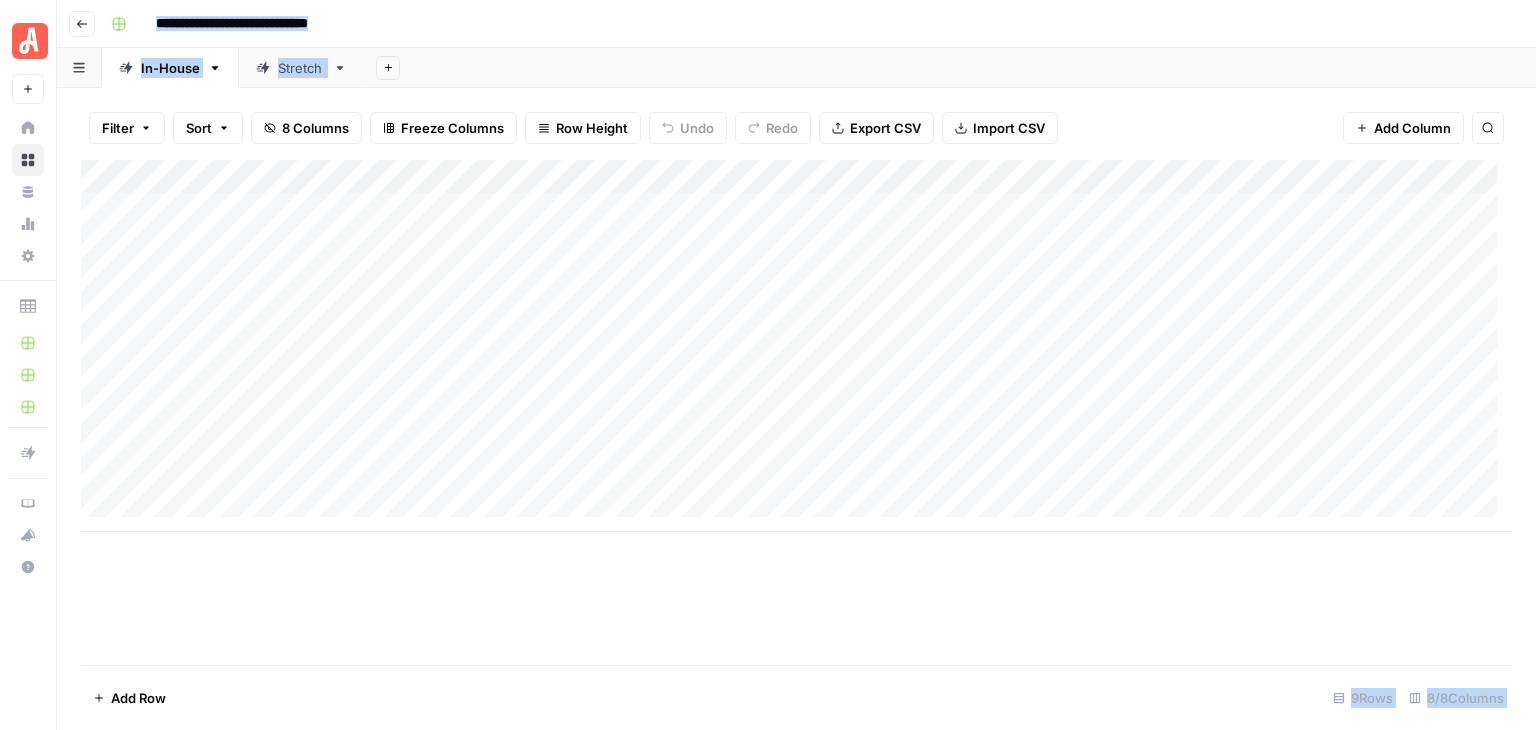 scroll, scrollTop: 0, scrollLeft: 0, axis: both 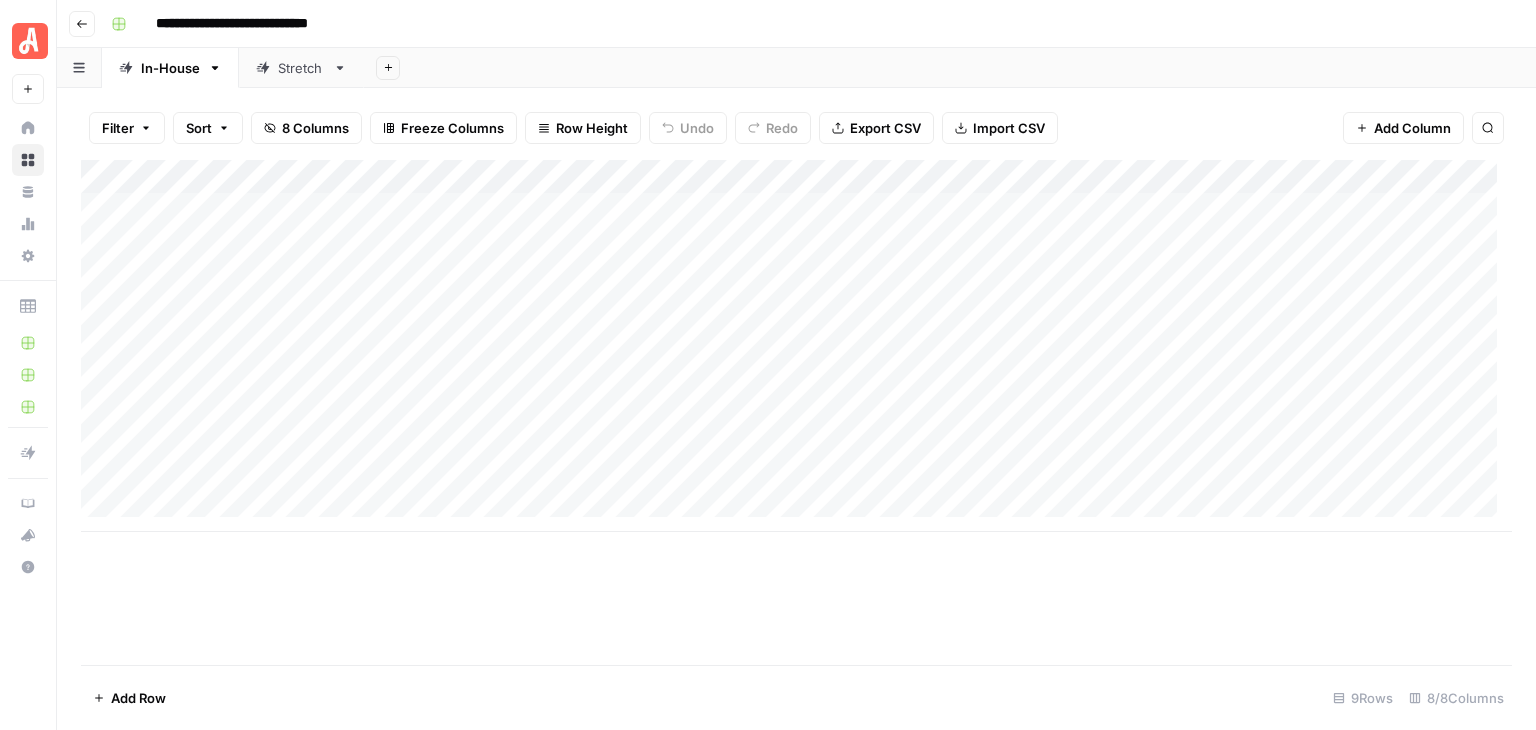 click on "Stretch" at bounding box center [301, 68] 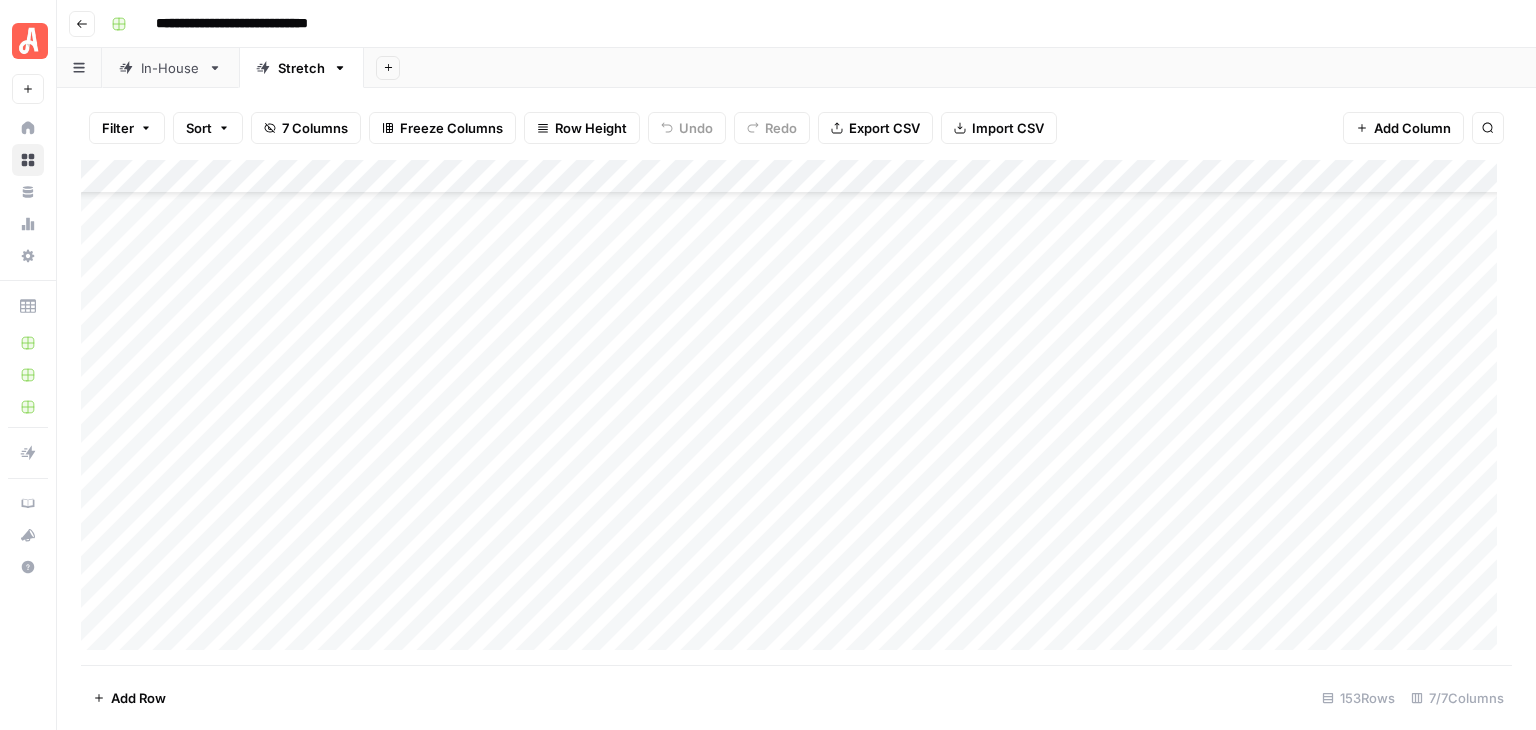scroll, scrollTop: 0, scrollLeft: 0, axis: both 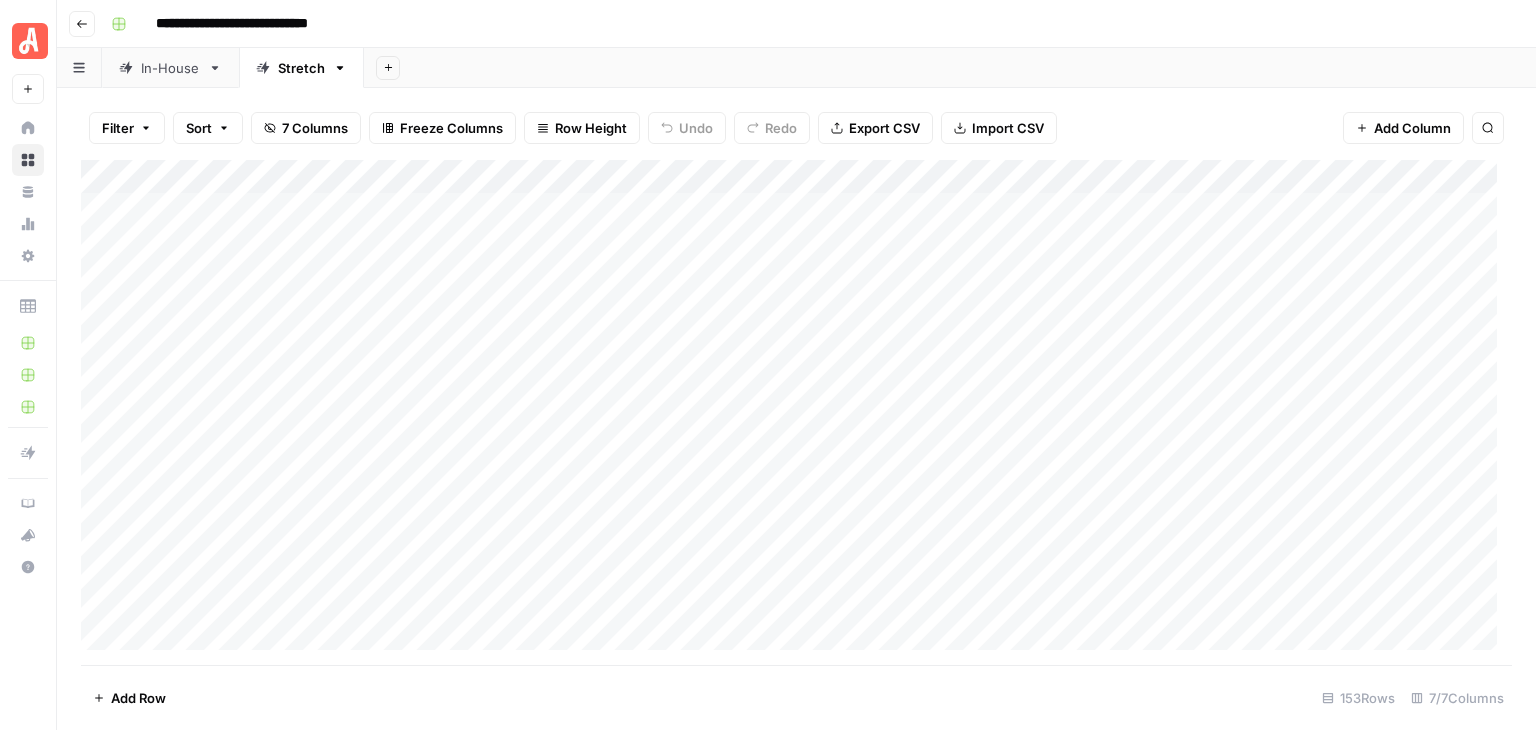 click on "Add Column" at bounding box center (796, 412) 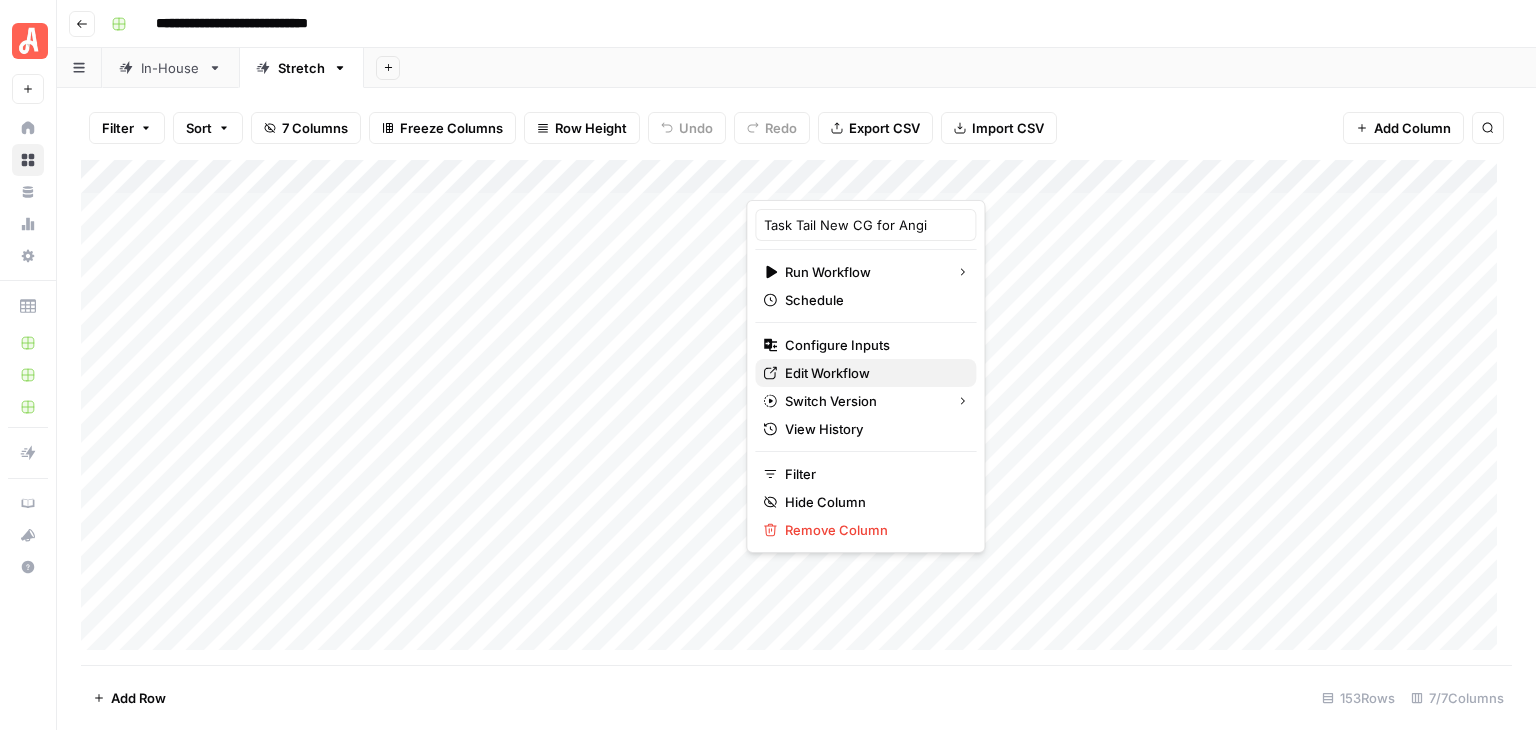 click on "Edit Workflow" at bounding box center [872, 373] 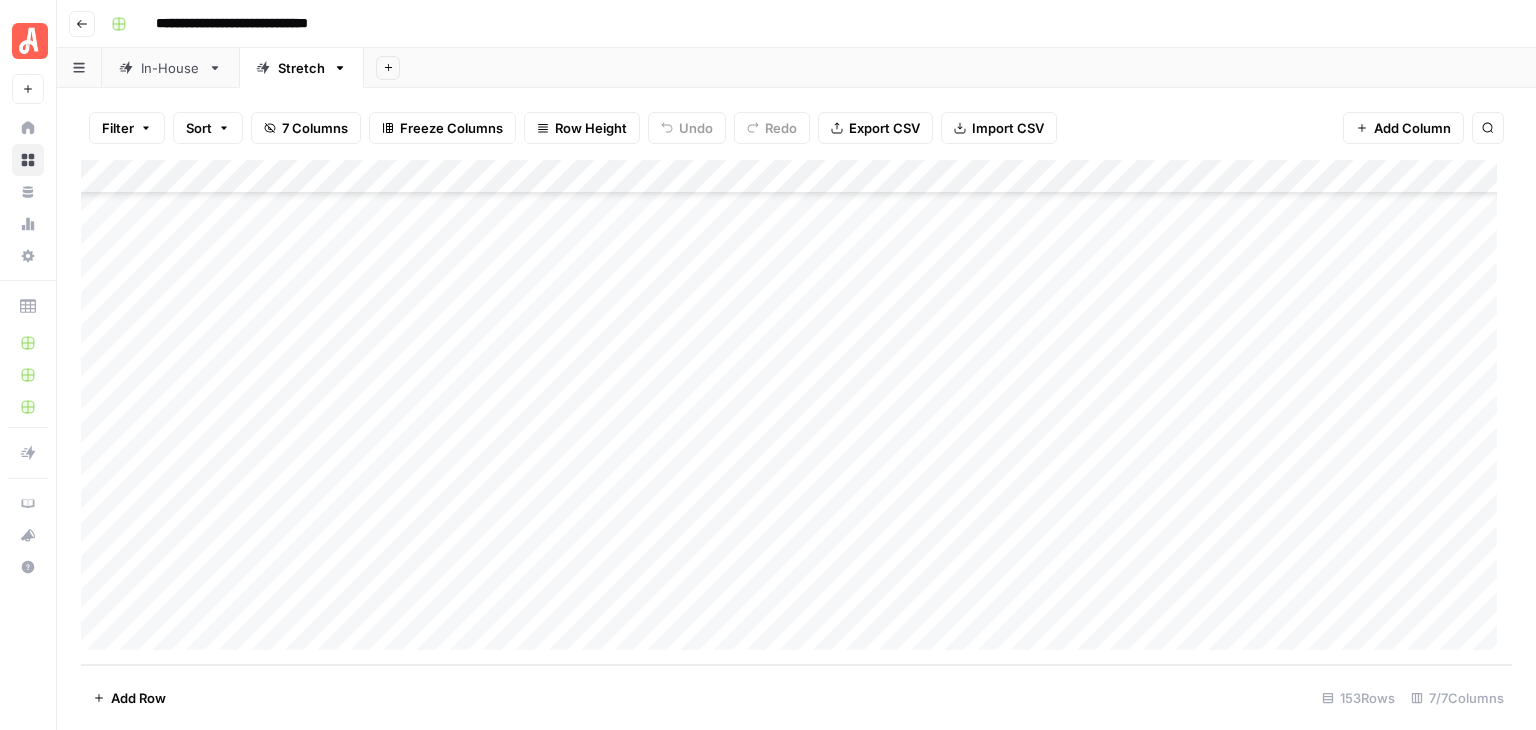 scroll, scrollTop: 4778, scrollLeft: 0, axis: vertical 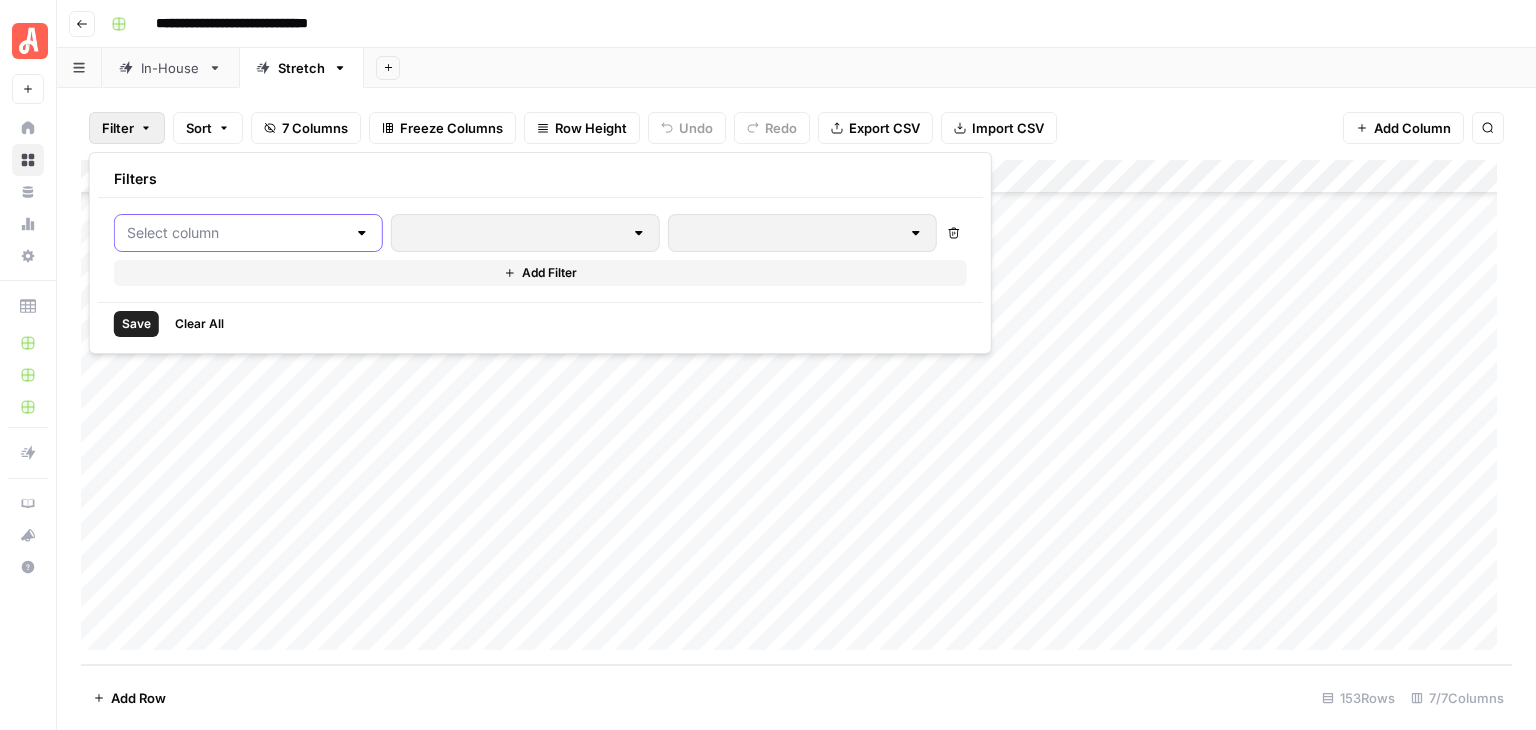 click at bounding box center [236, 233] 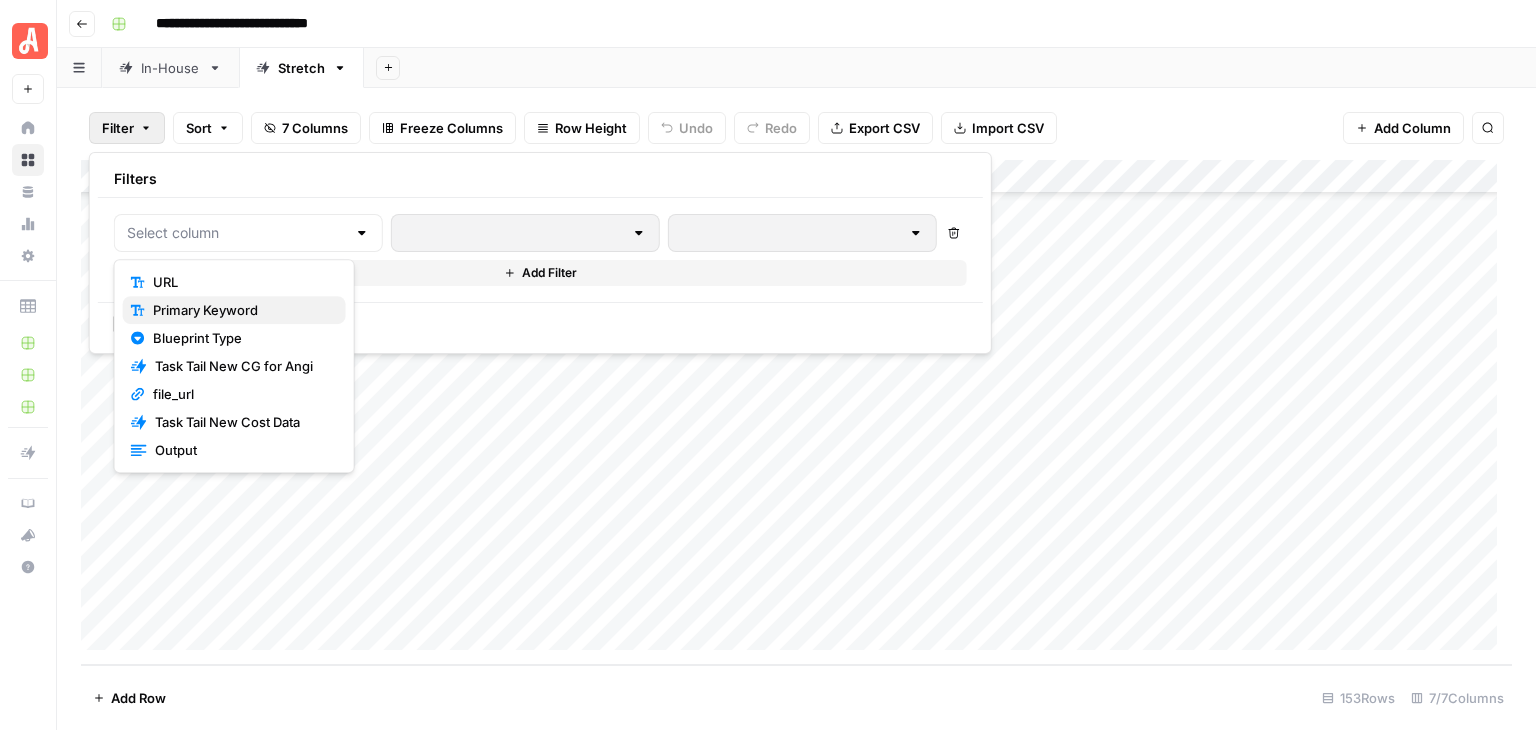 click on "Primary Keyword" at bounding box center (241, 310) 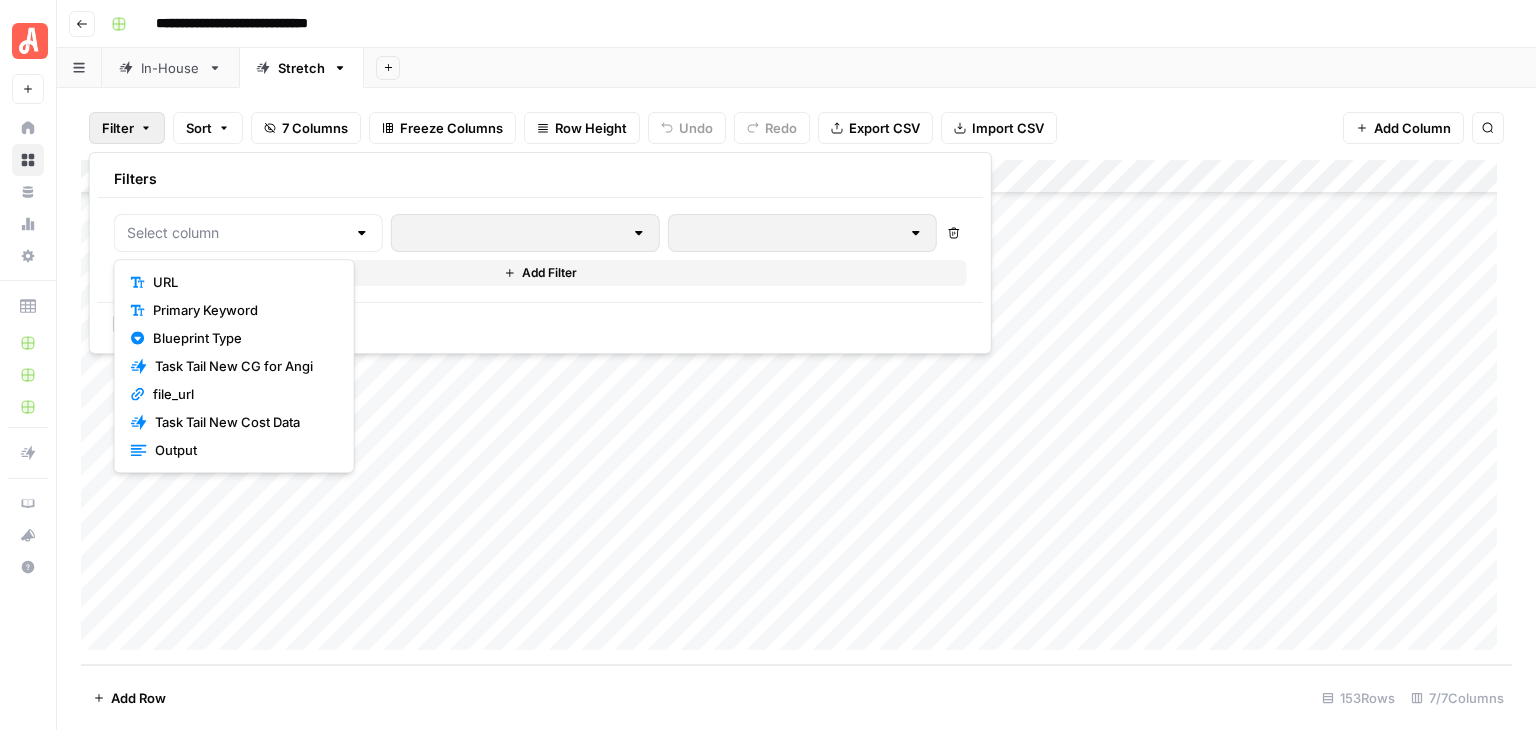type on "Primary Keyword" 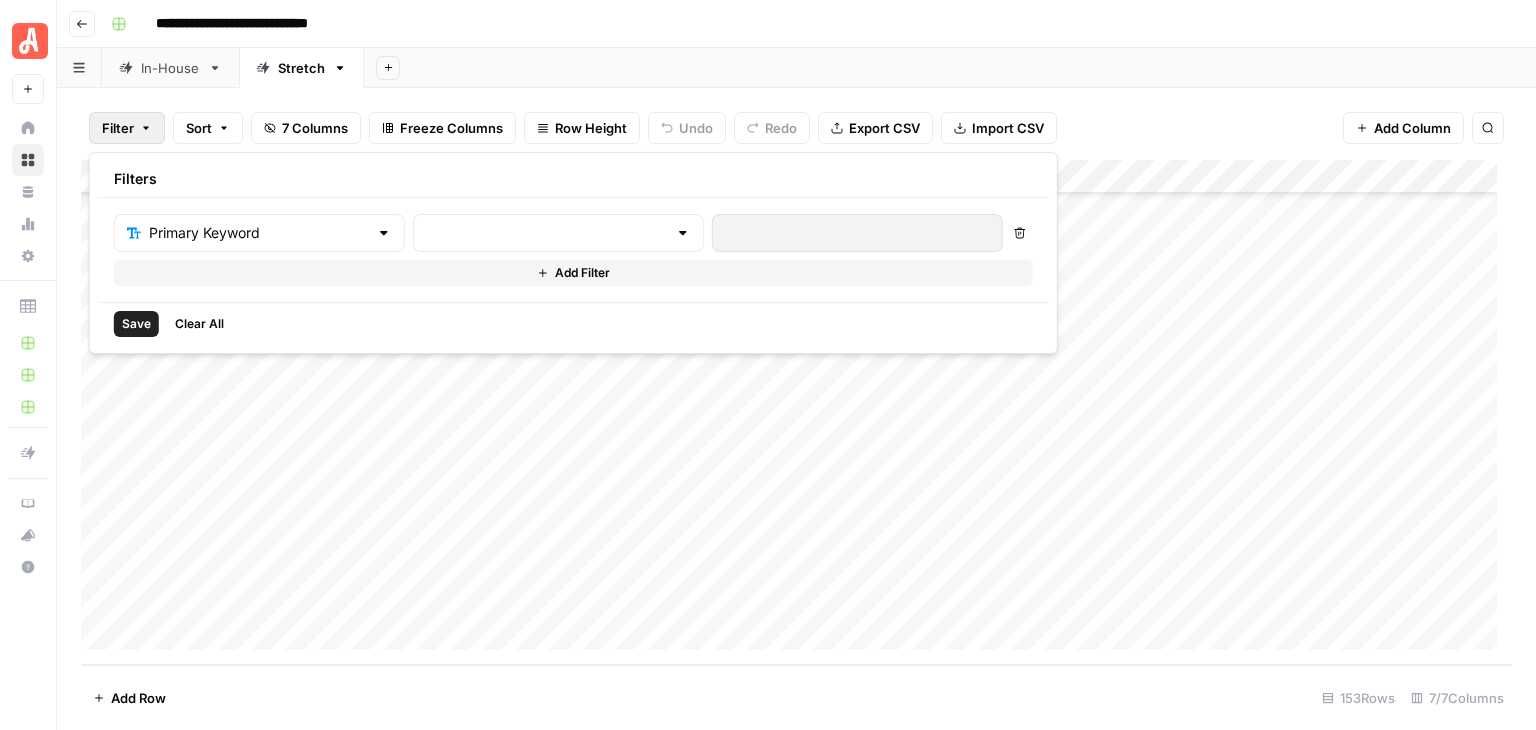 click at bounding box center [683, 233] 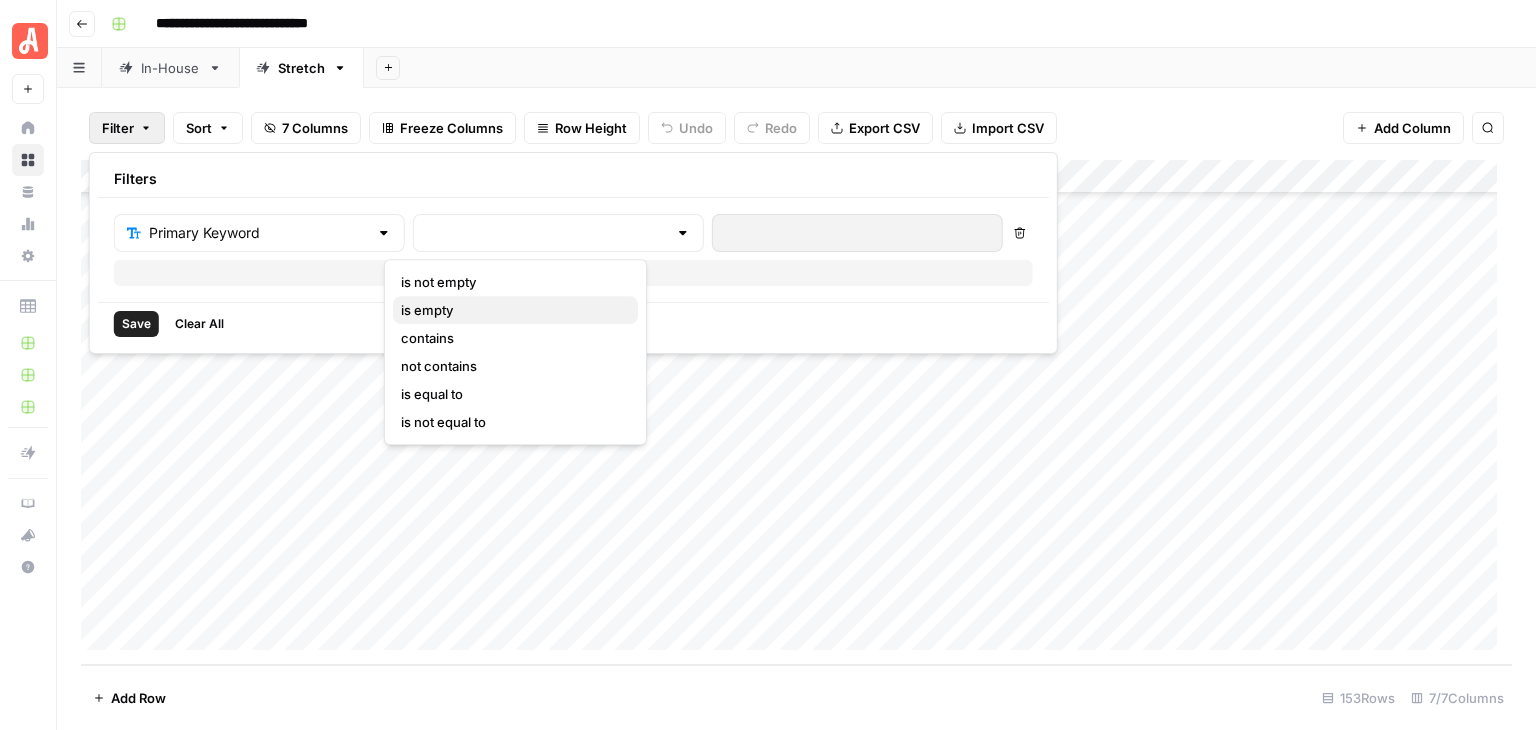 click on "is empty" at bounding box center (511, 310) 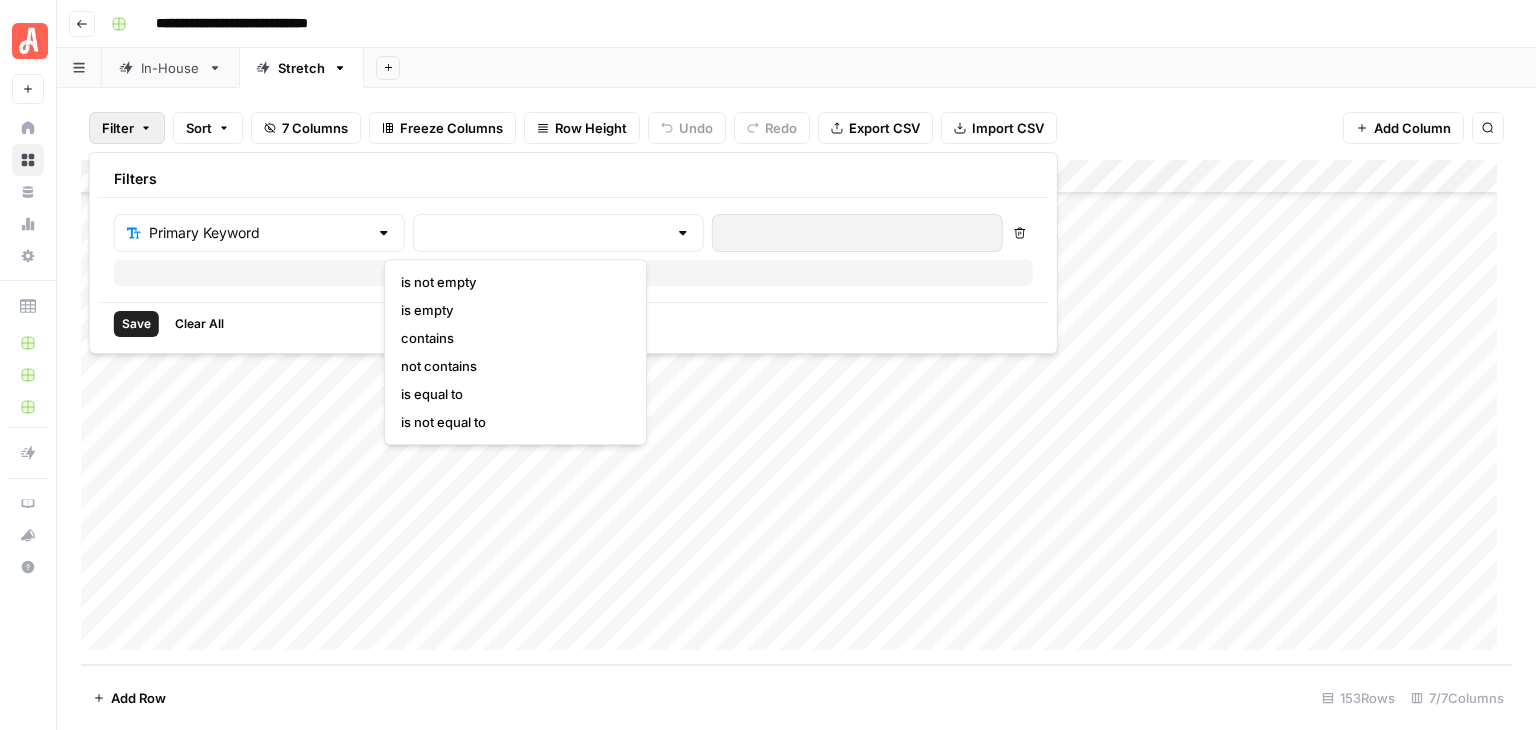 type on "is empty" 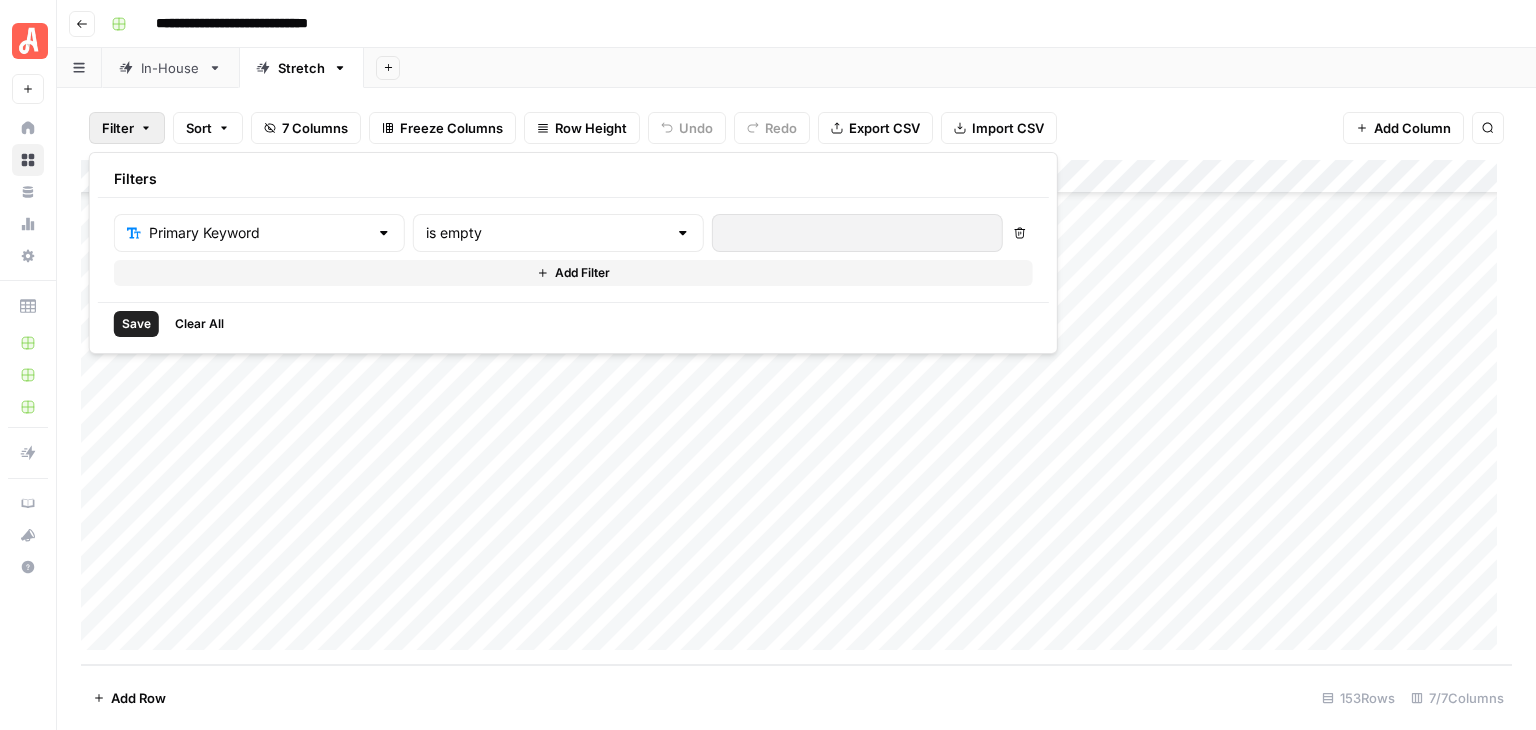 click on "is empty" at bounding box center (558, 233) 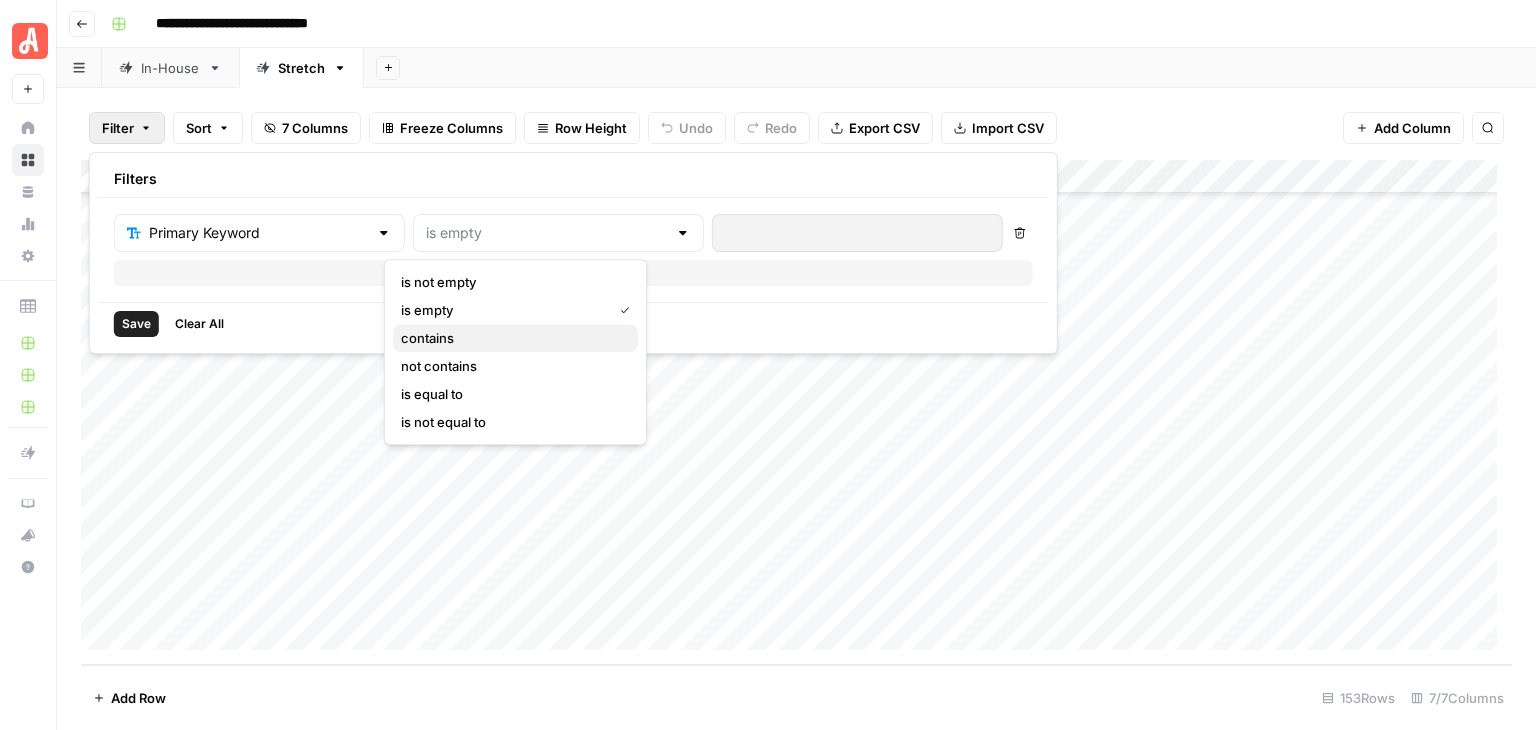 click on "contains" at bounding box center [511, 338] 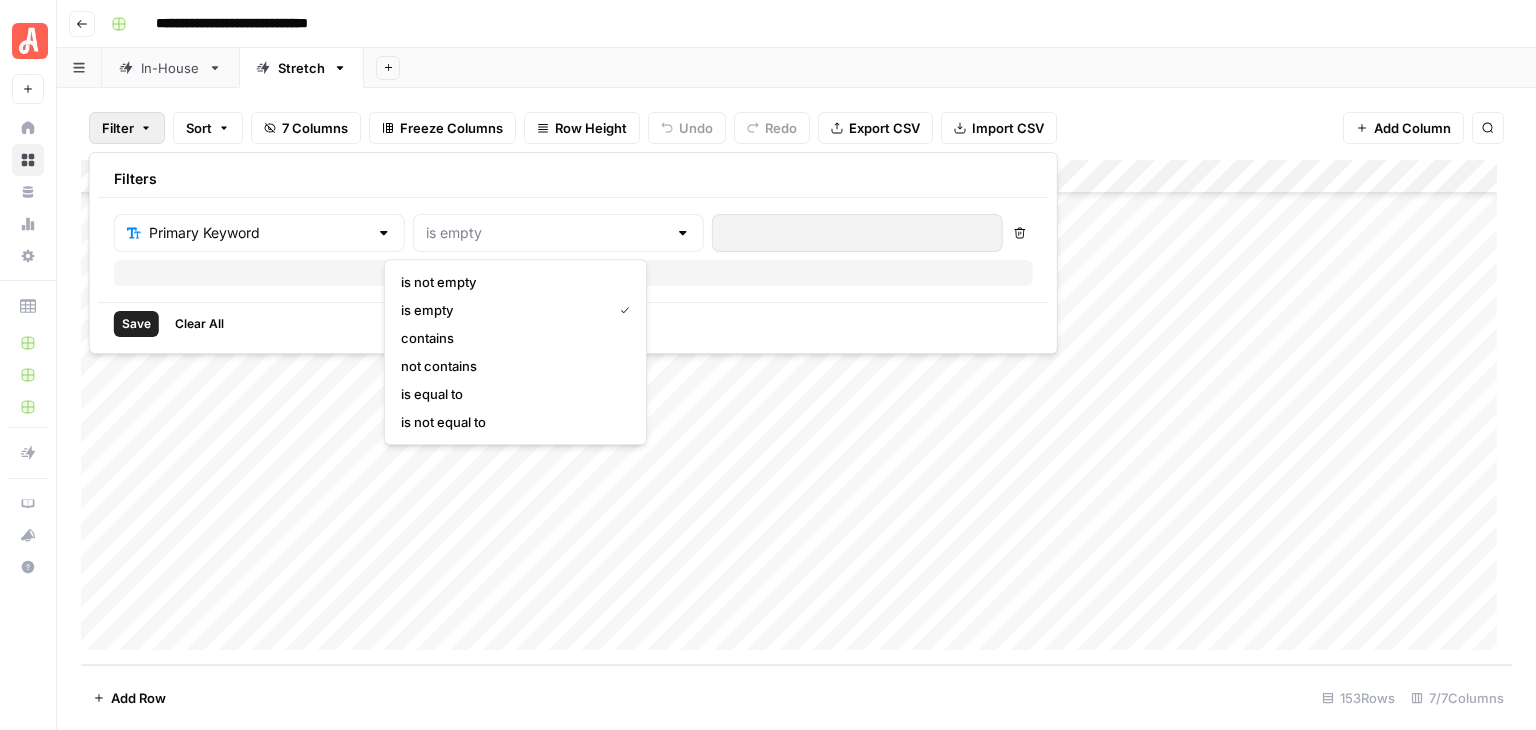 type on "contains" 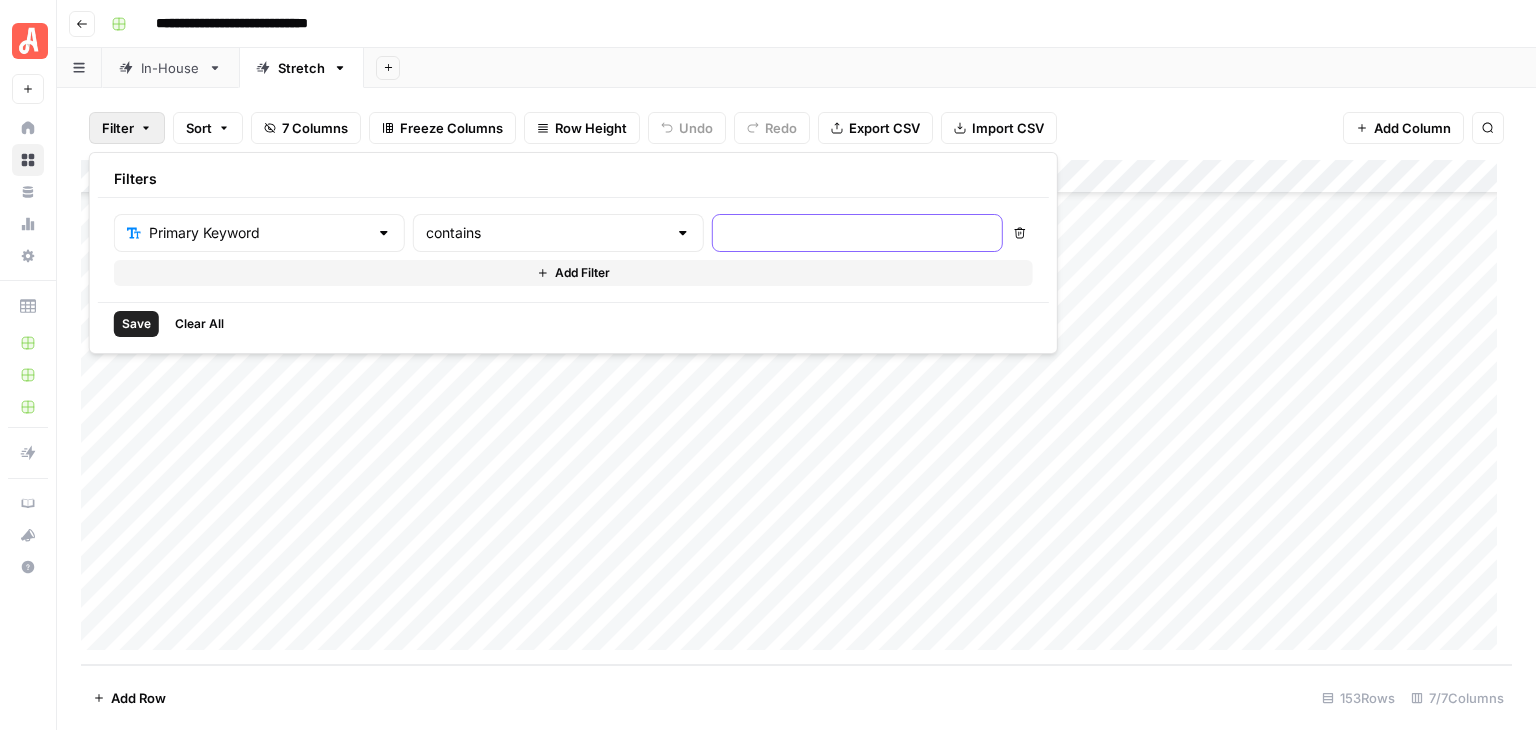 click at bounding box center [857, 233] 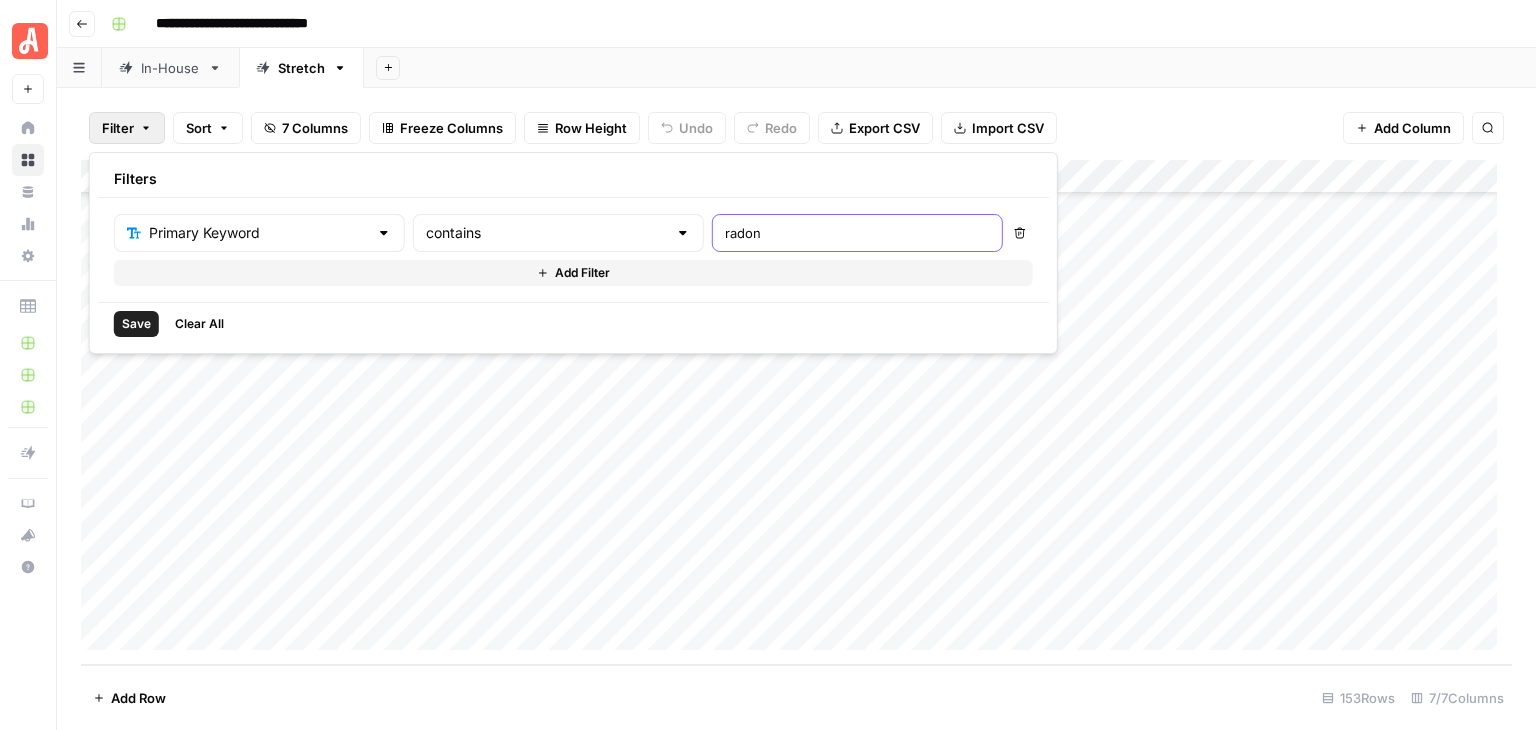 type on "radon" 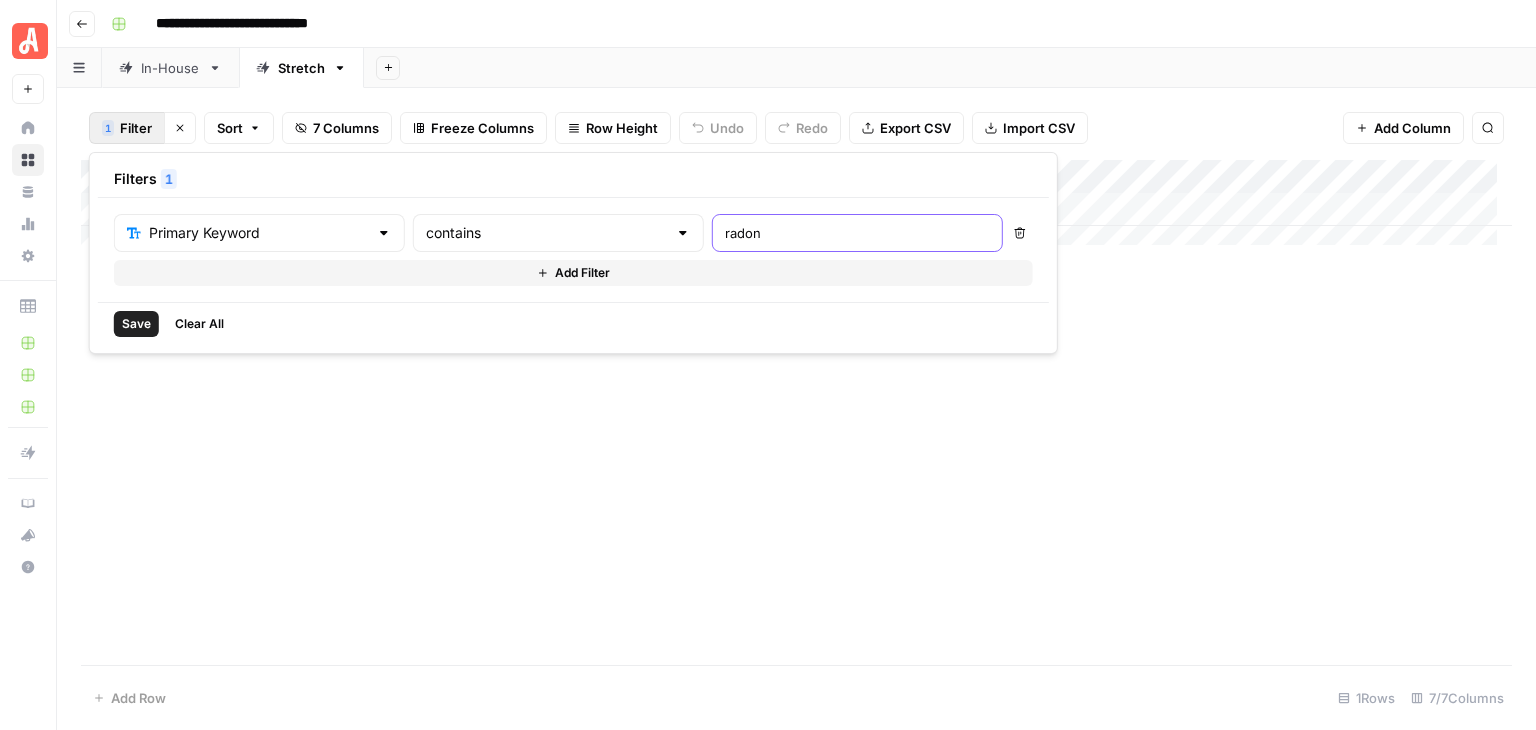 scroll, scrollTop: 0, scrollLeft: 0, axis: both 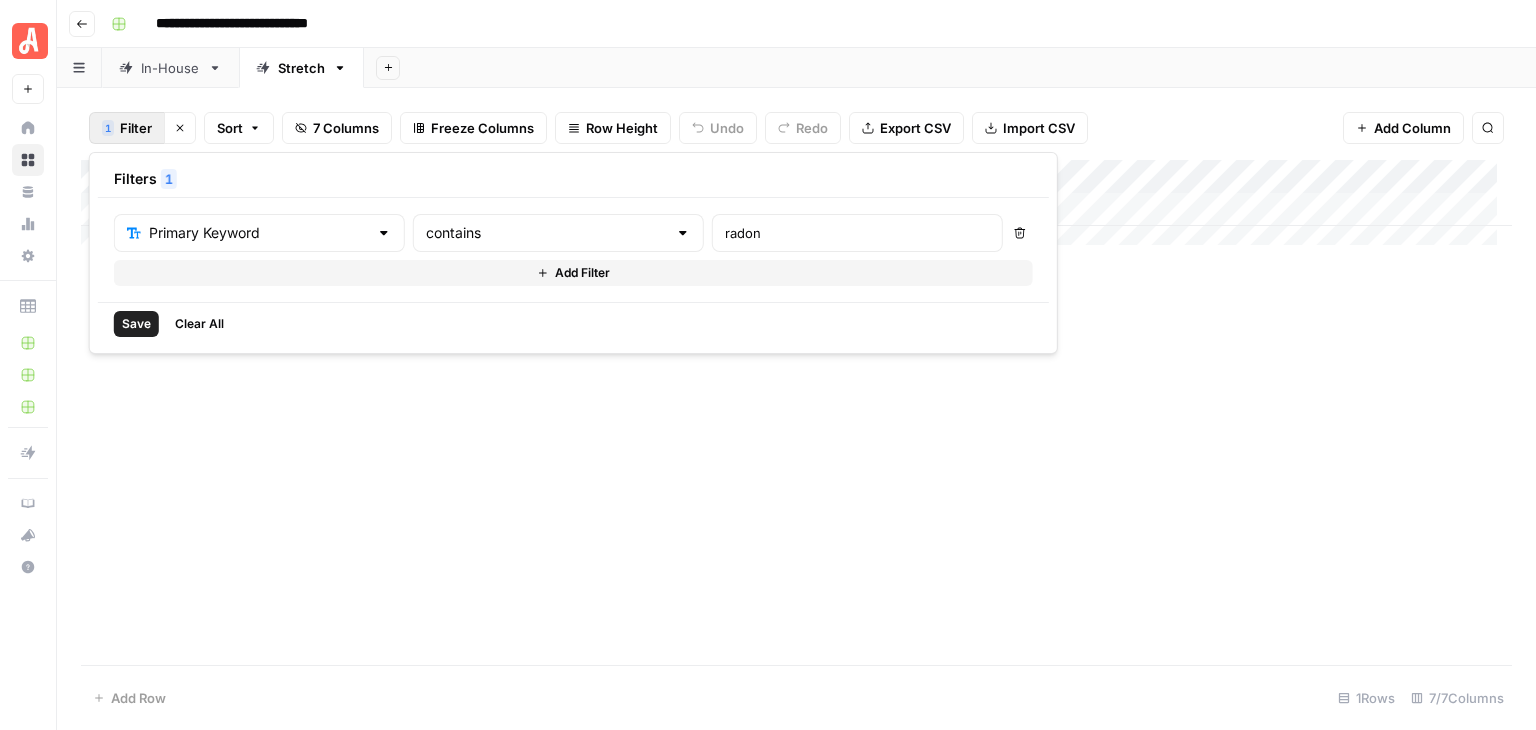 click on "Add Column" at bounding box center [796, 412] 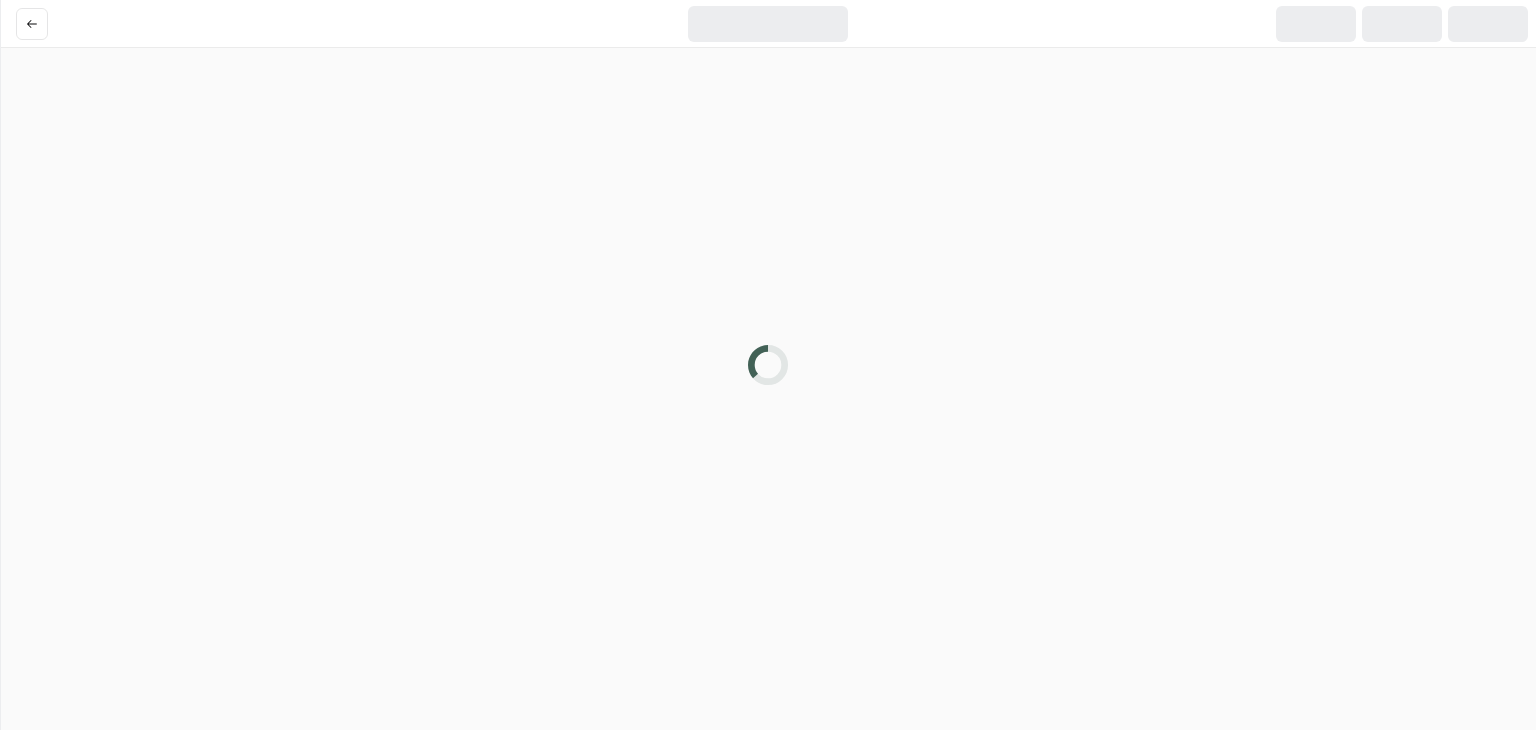 scroll, scrollTop: 0, scrollLeft: 0, axis: both 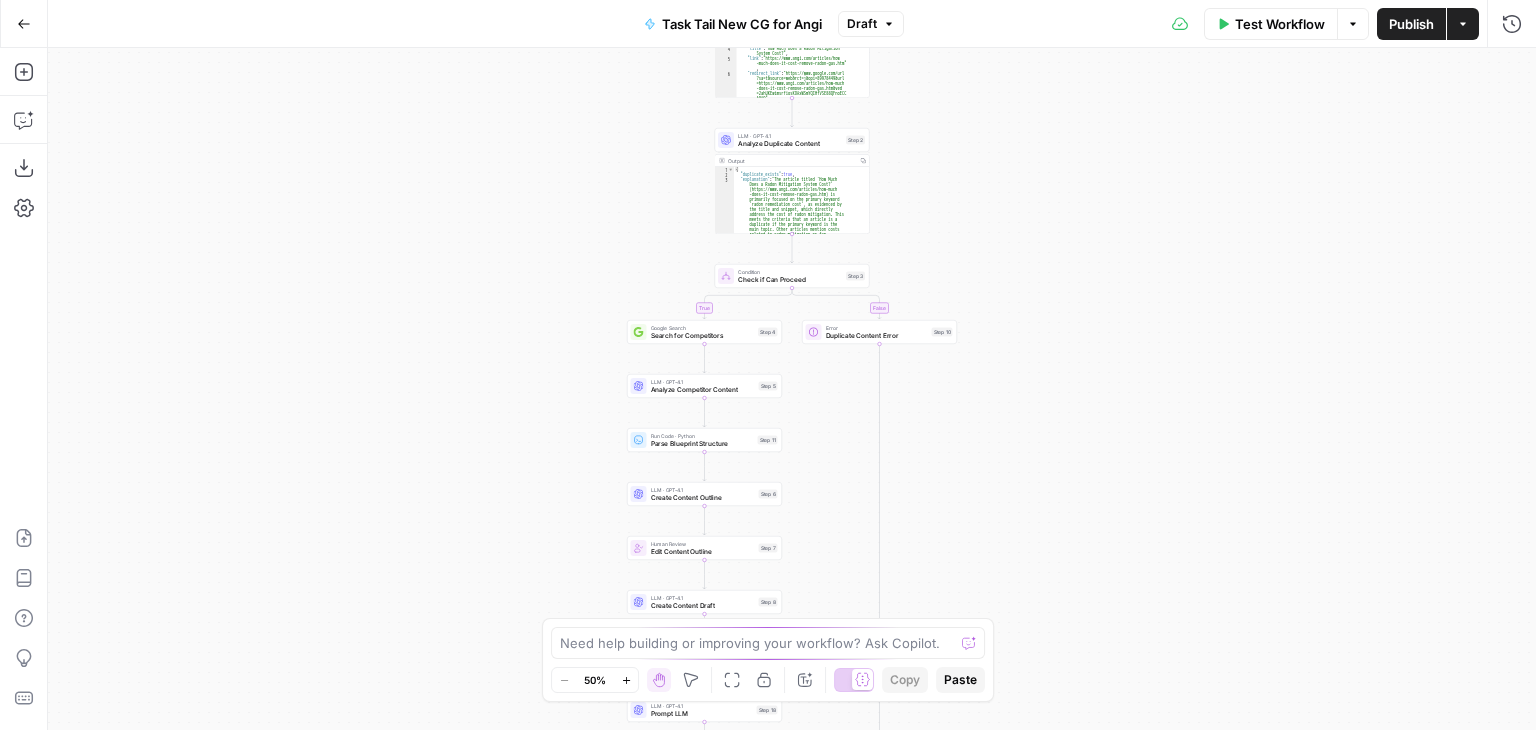 click 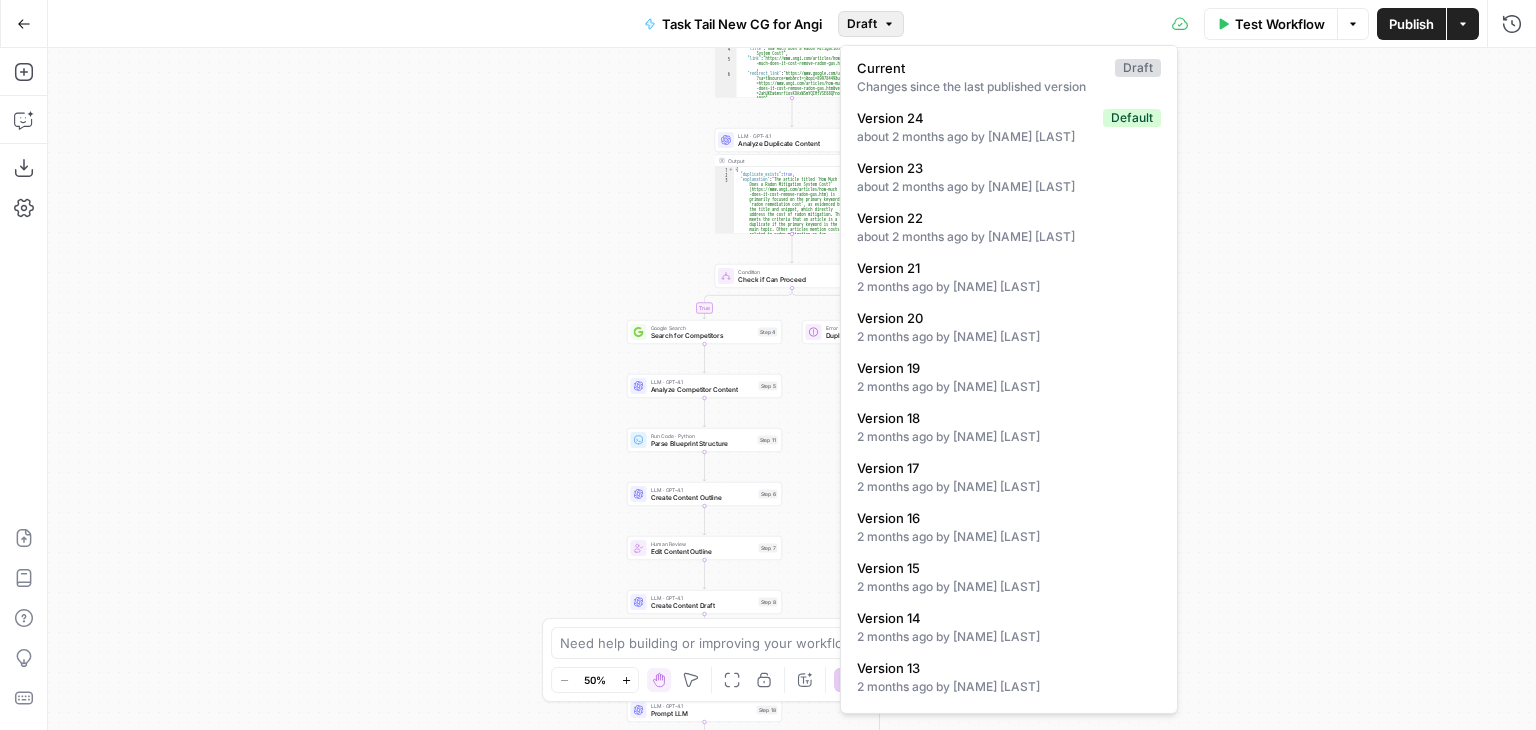 click on "Test Workflow Options Publish Actions Run History" at bounding box center [1220, 23] 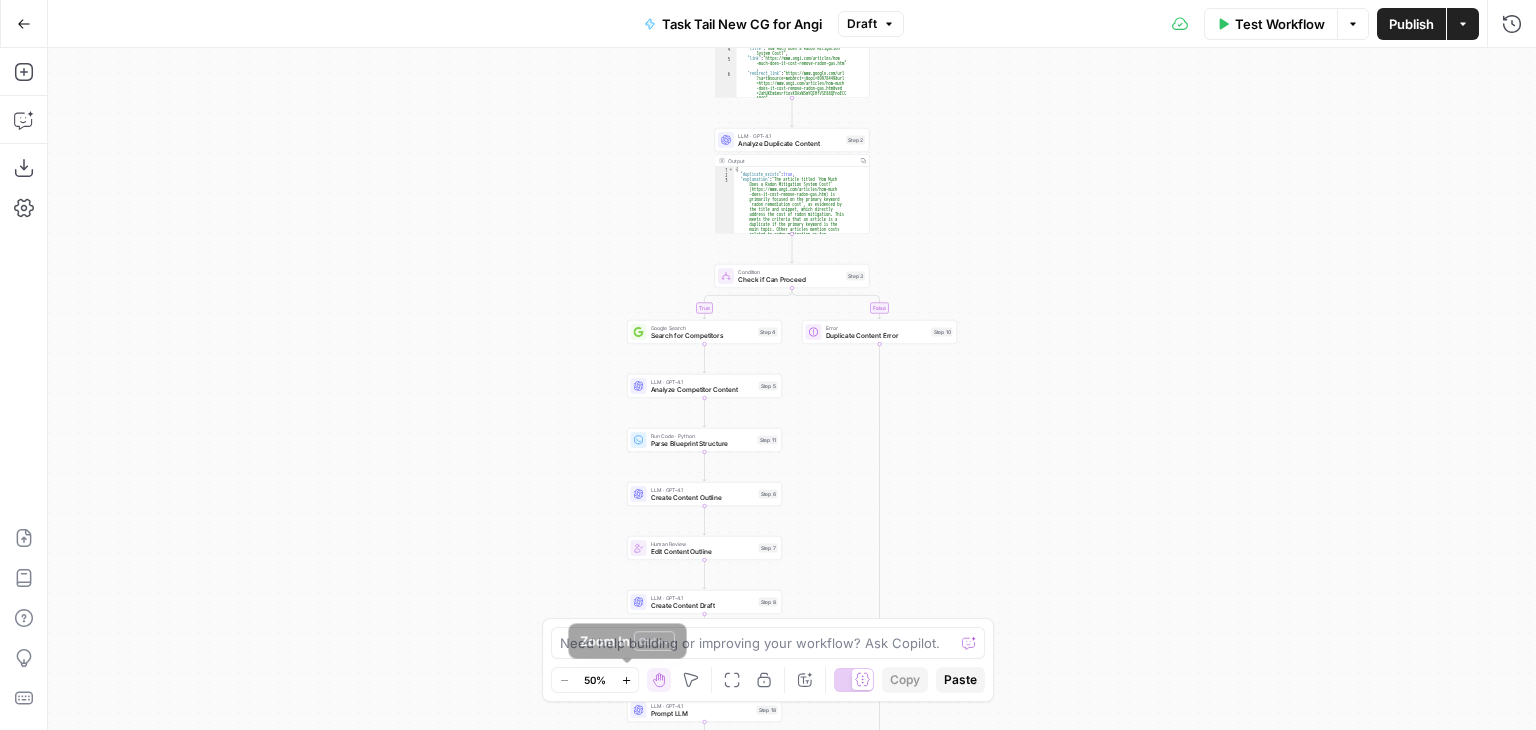 click 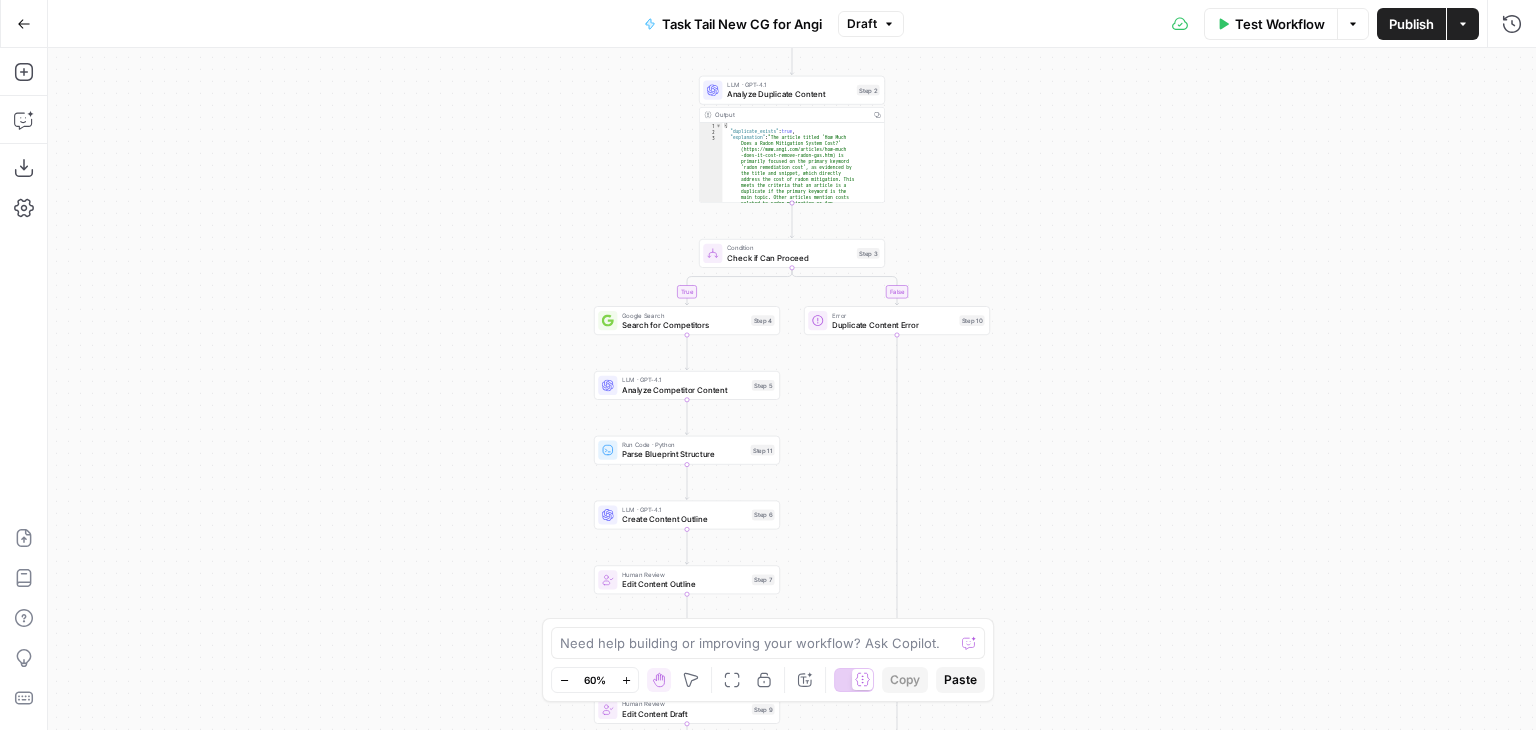 click 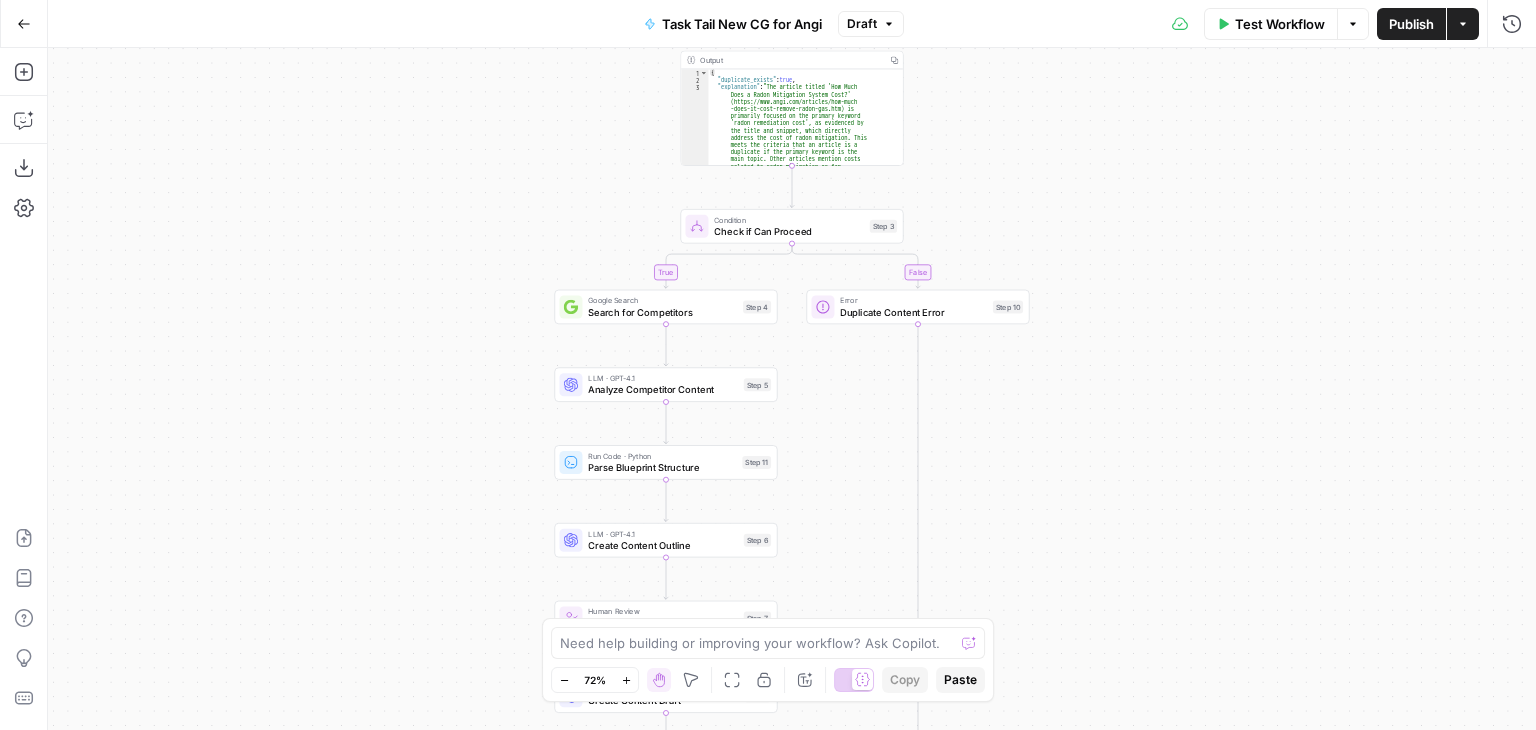 click 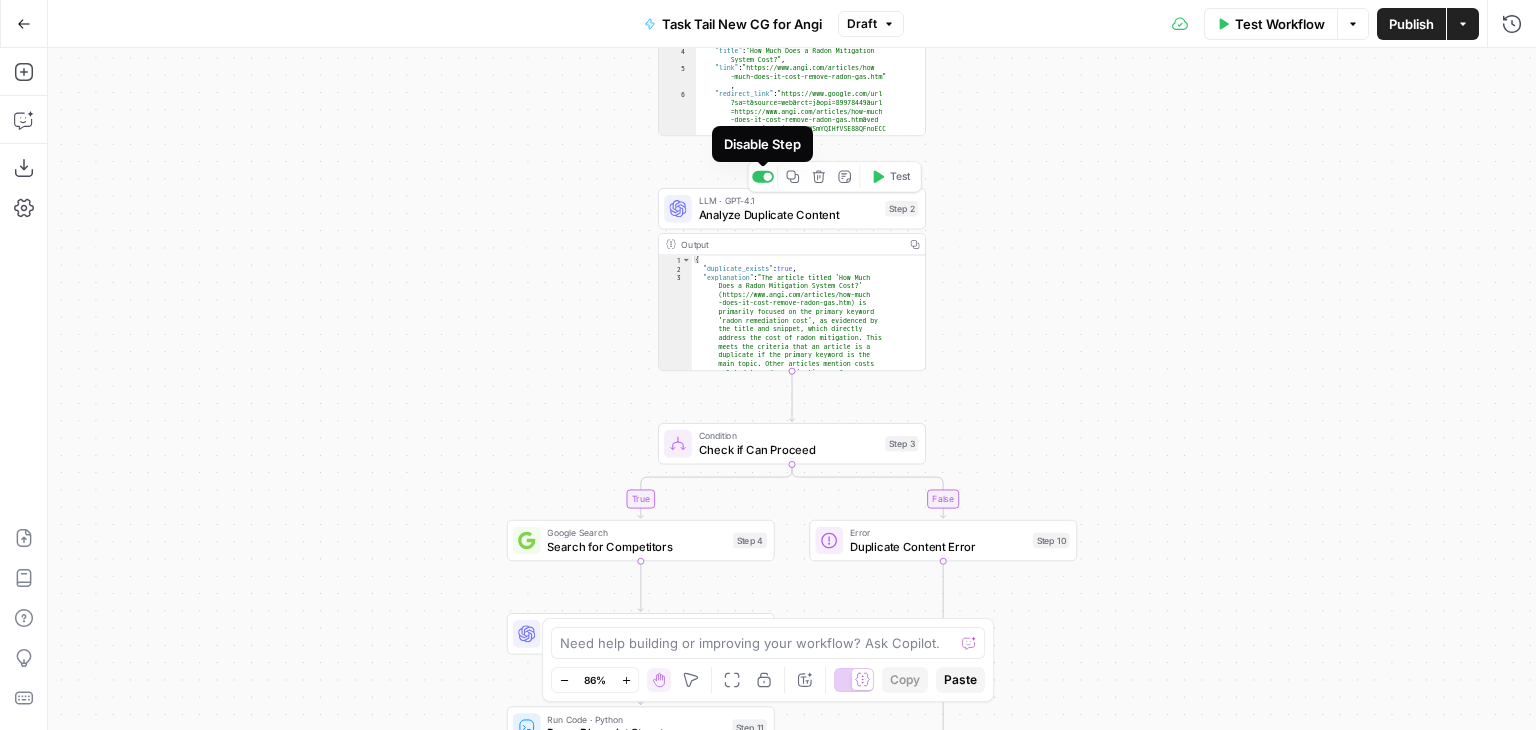 click at bounding box center (767, 176) 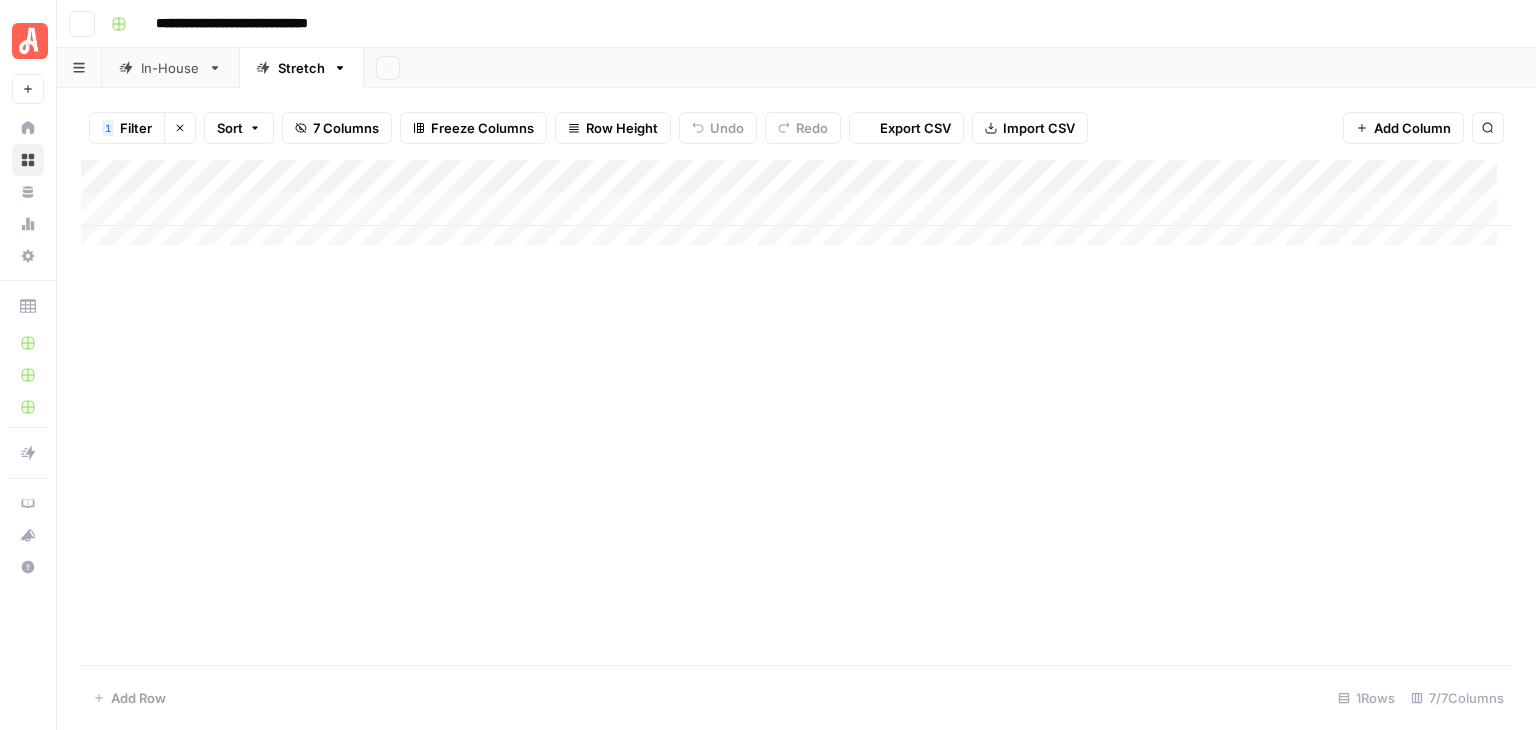 scroll, scrollTop: 0, scrollLeft: 0, axis: both 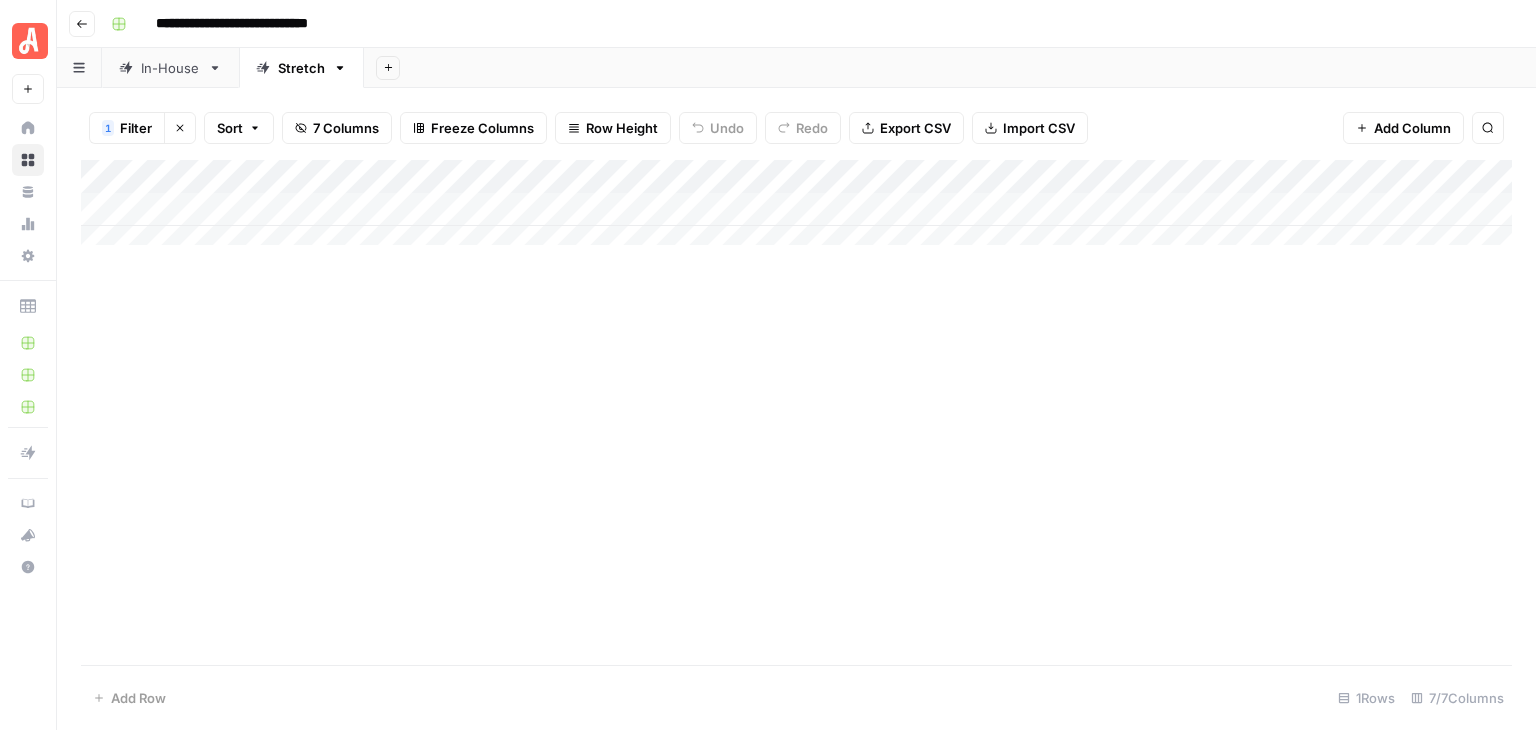 click on "Add Column" at bounding box center [796, 210] 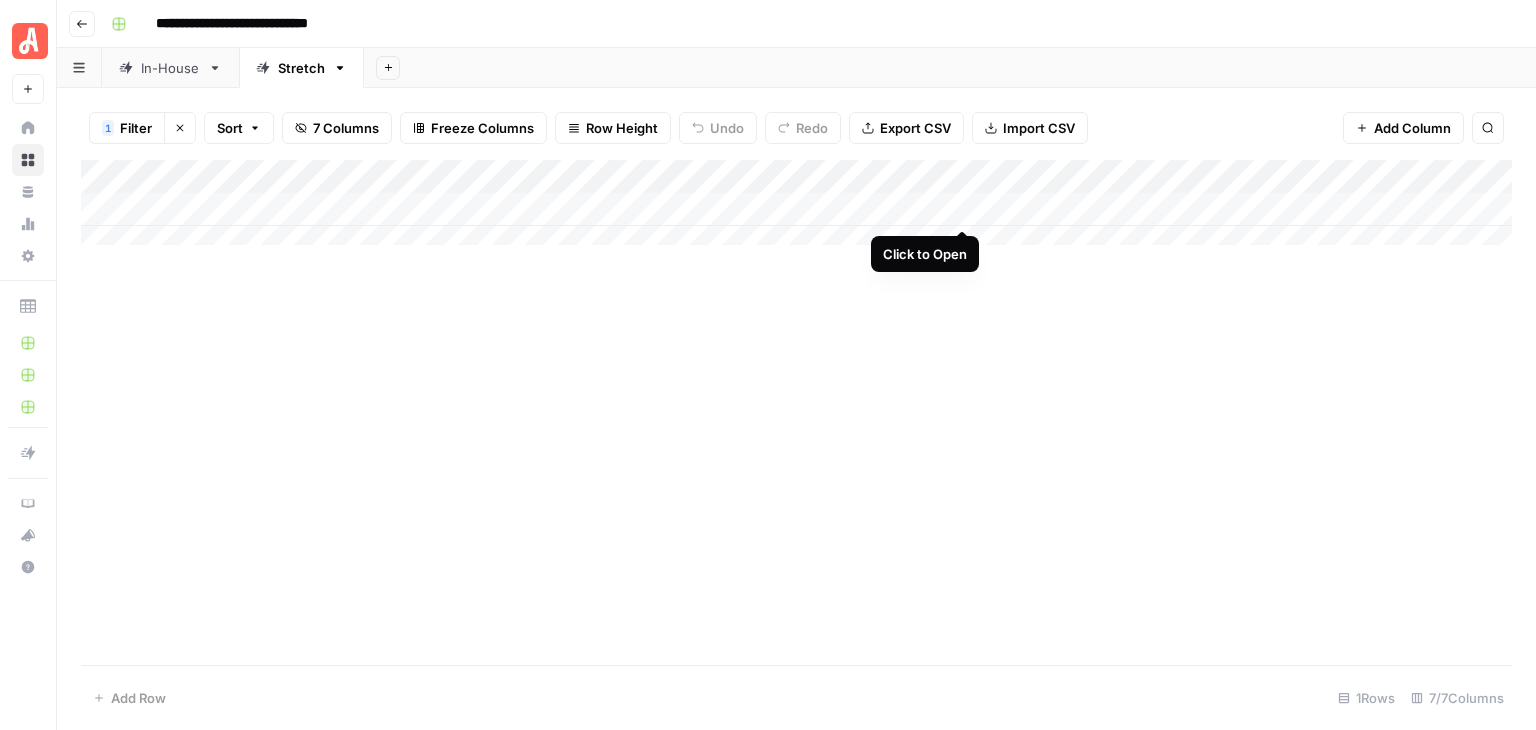 click on "Add Column" at bounding box center [796, 210] 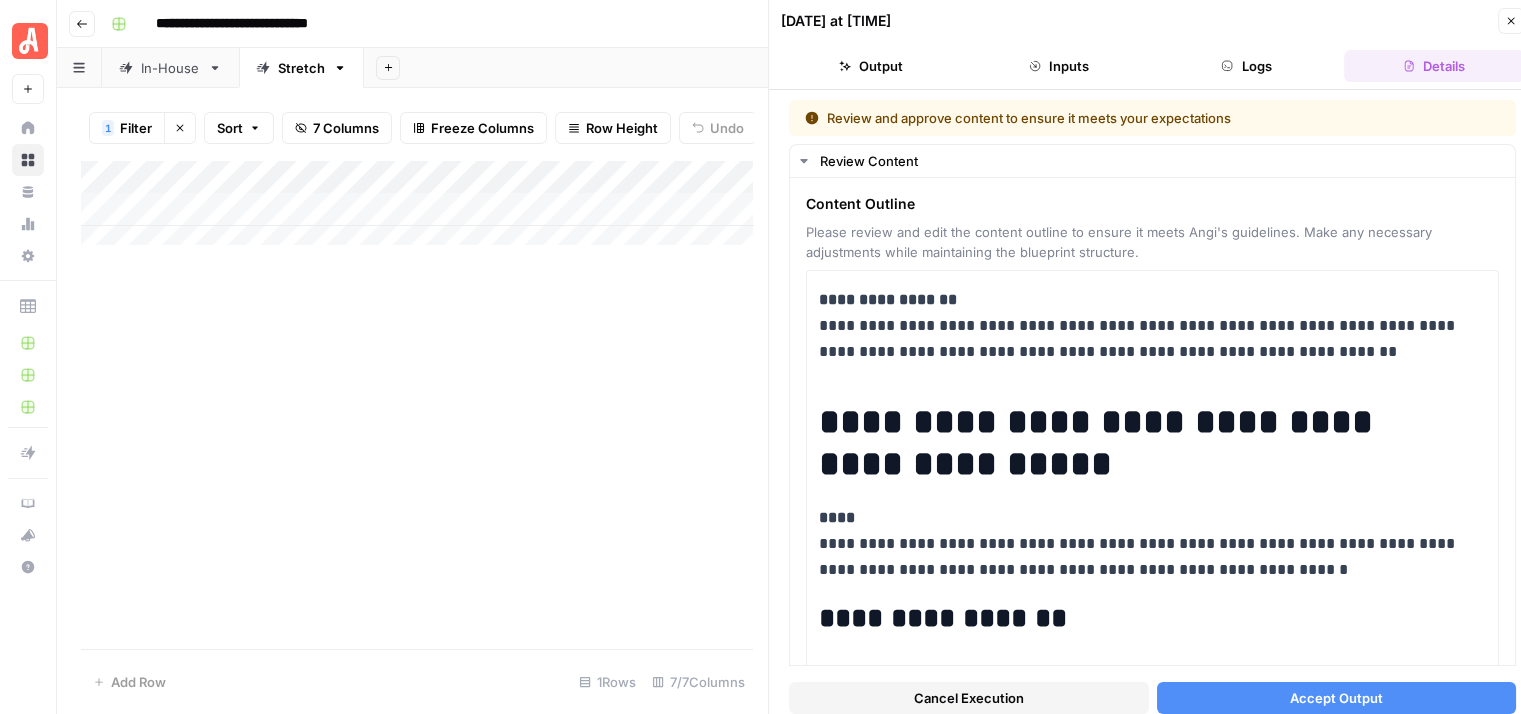 click on "Accept Output" at bounding box center [1336, 698] 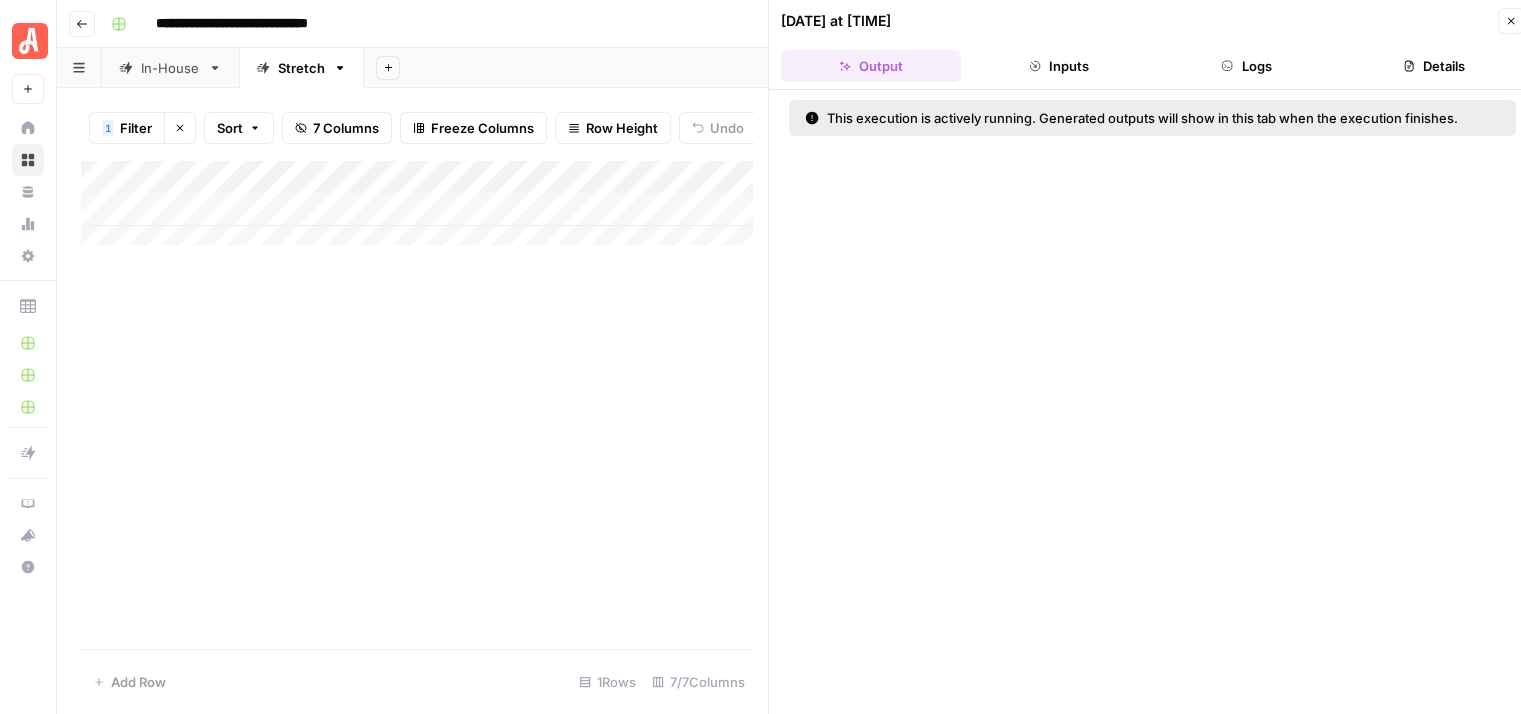 click on "Details" at bounding box center (1434, 66) 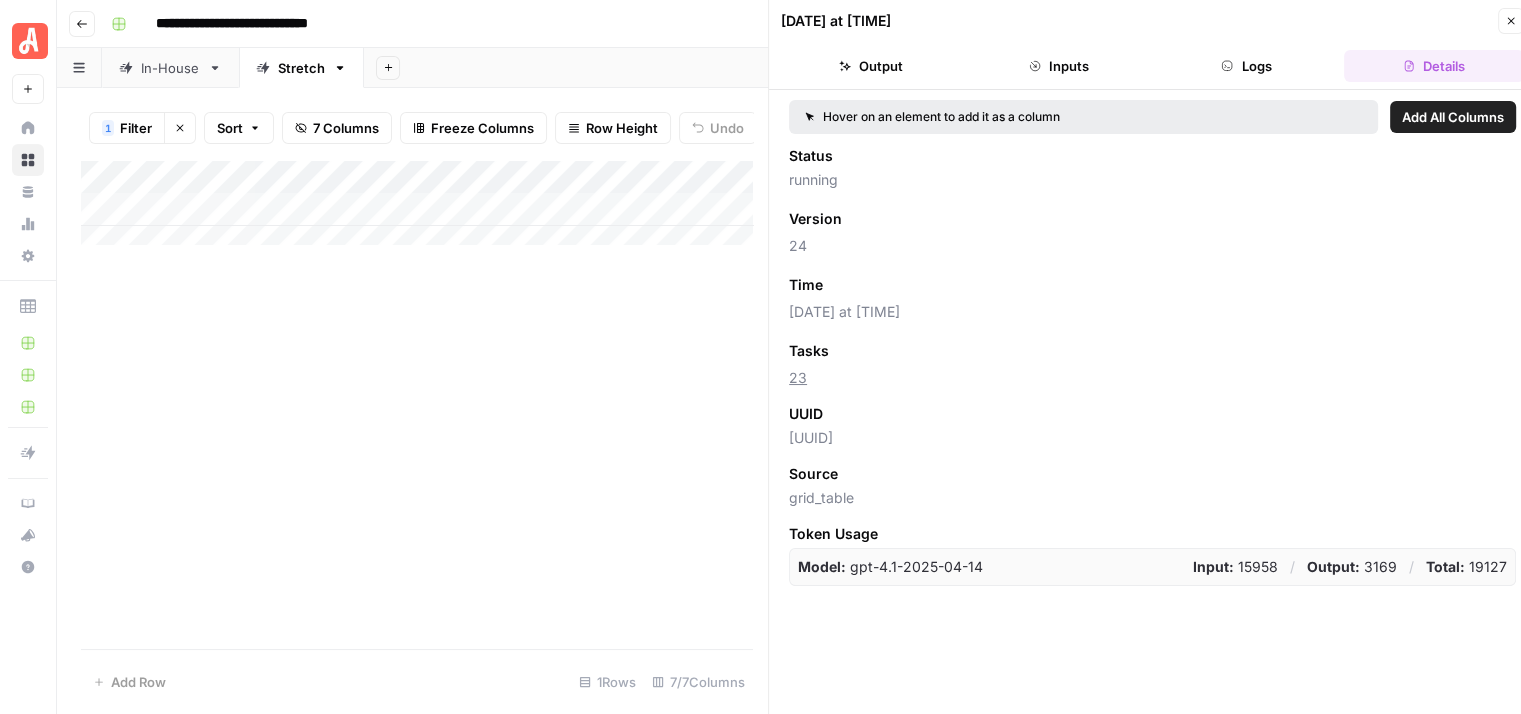 click on "Logs" at bounding box center (1247, 66) 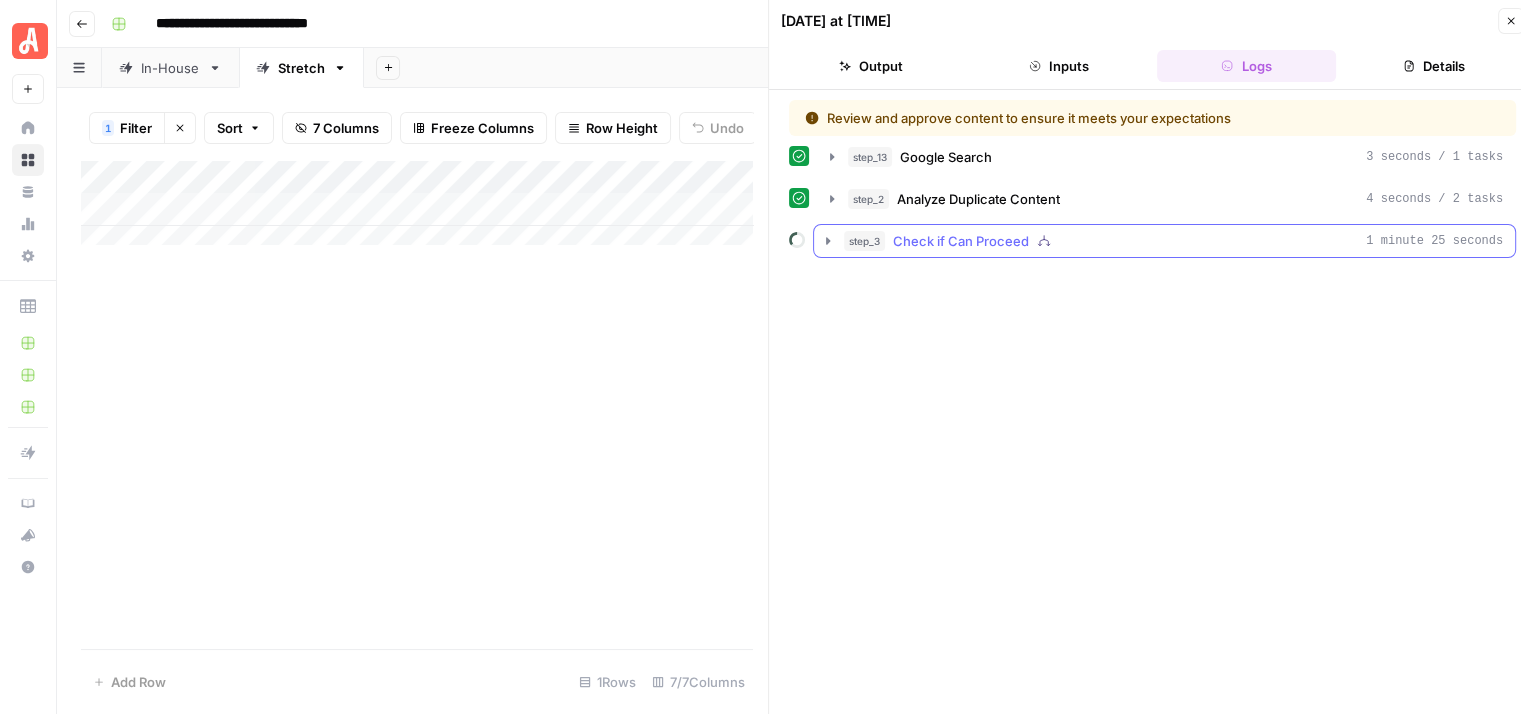 click 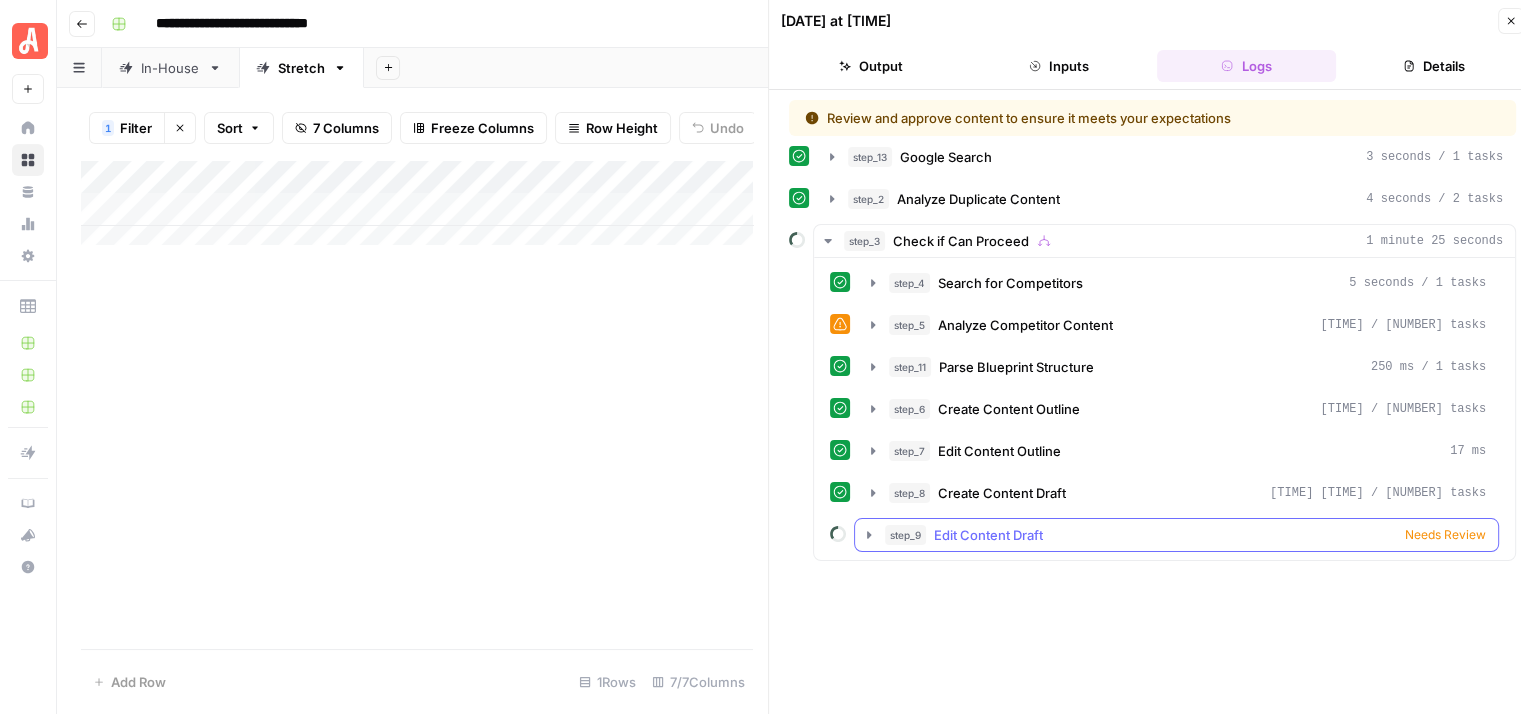 click 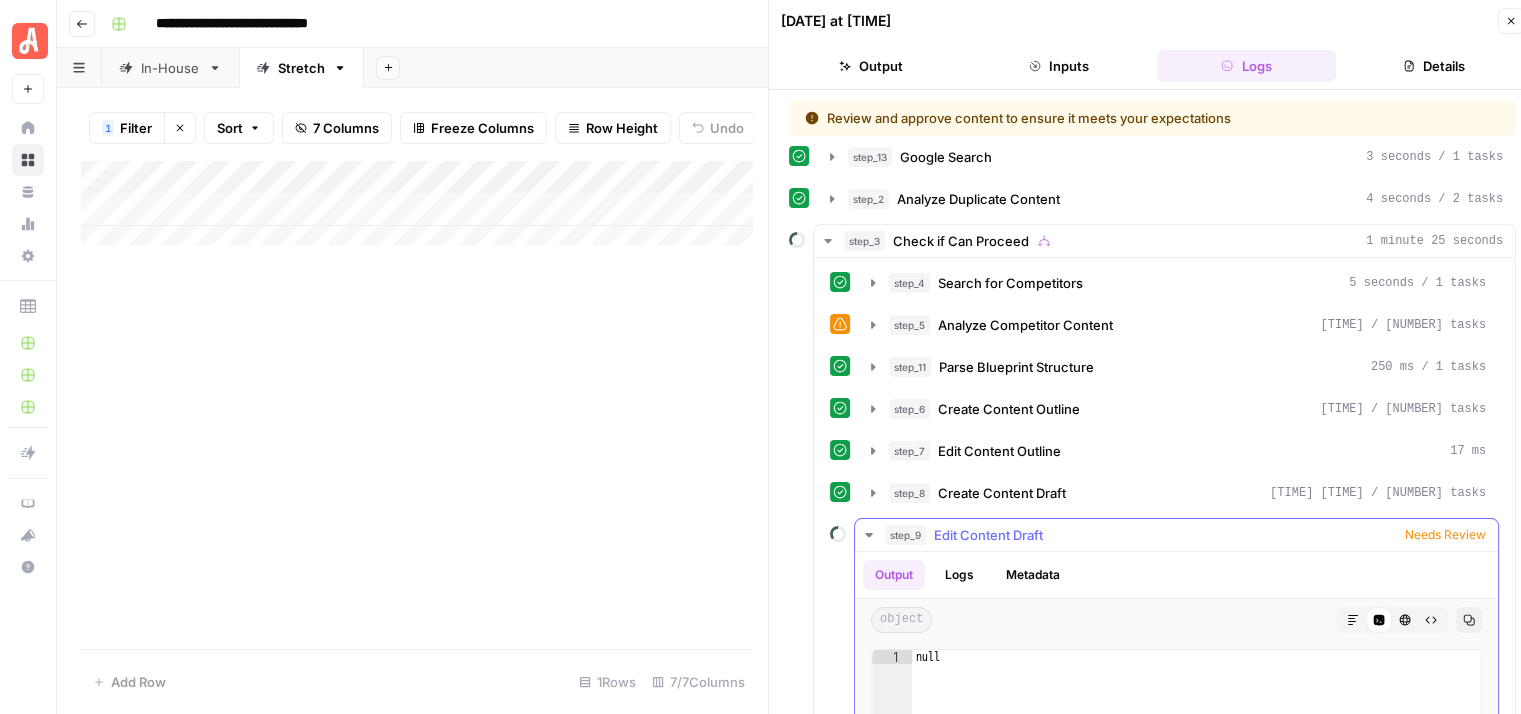 click on "Needs Review" at bounding box center [1445, 535] 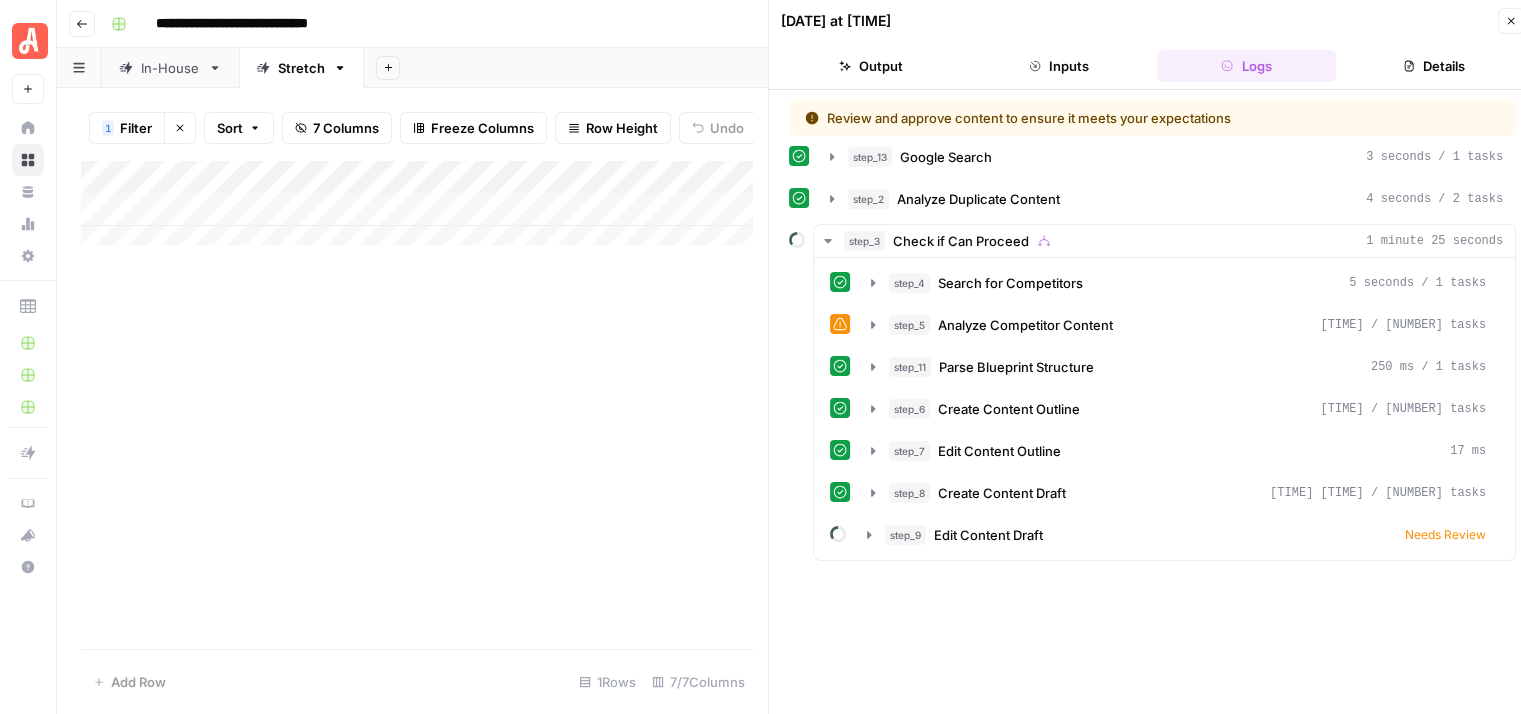 click on "Close" at bounding box center (1511, 21) 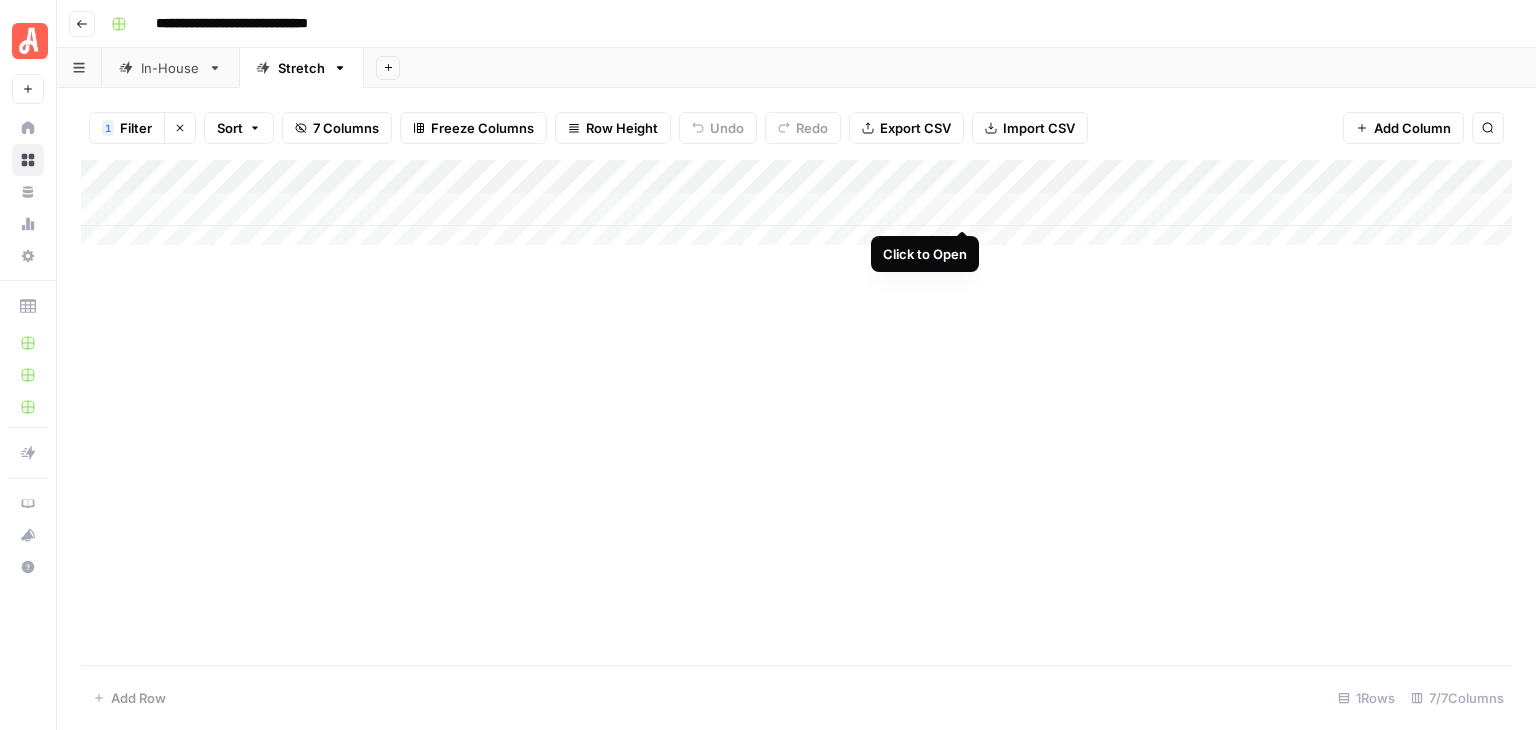 click on "Add Column" at bounding box center [796, 210] 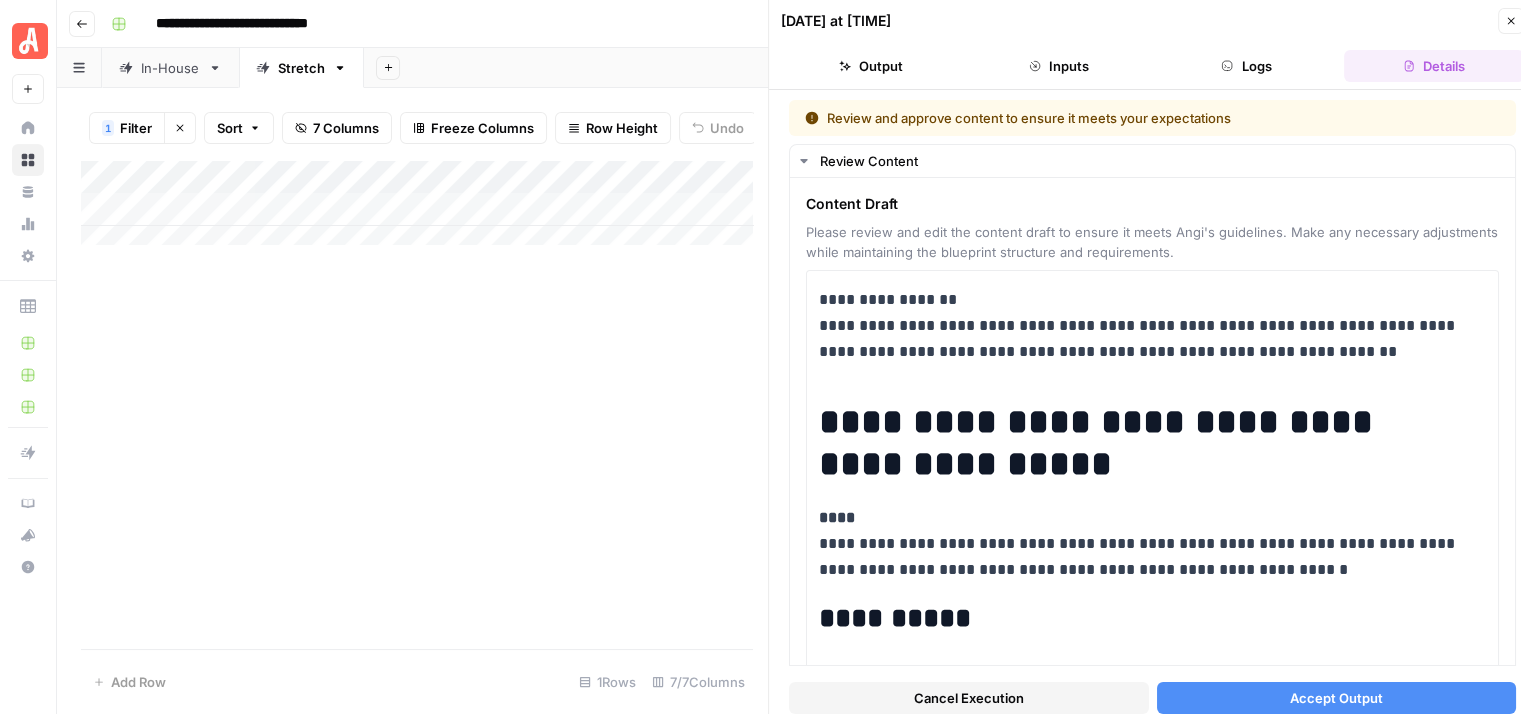 click on "Accept Output" at bounding box center (1336, 698) 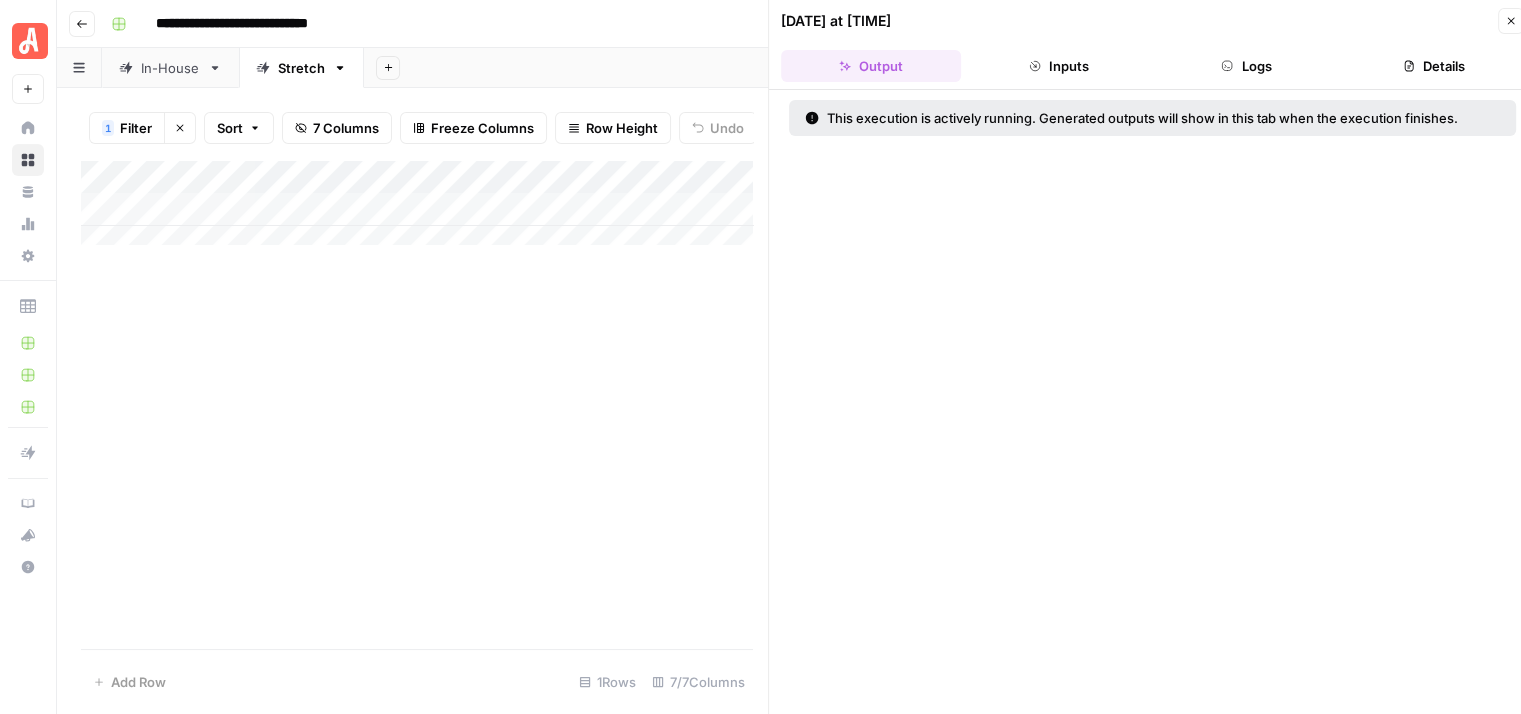 click 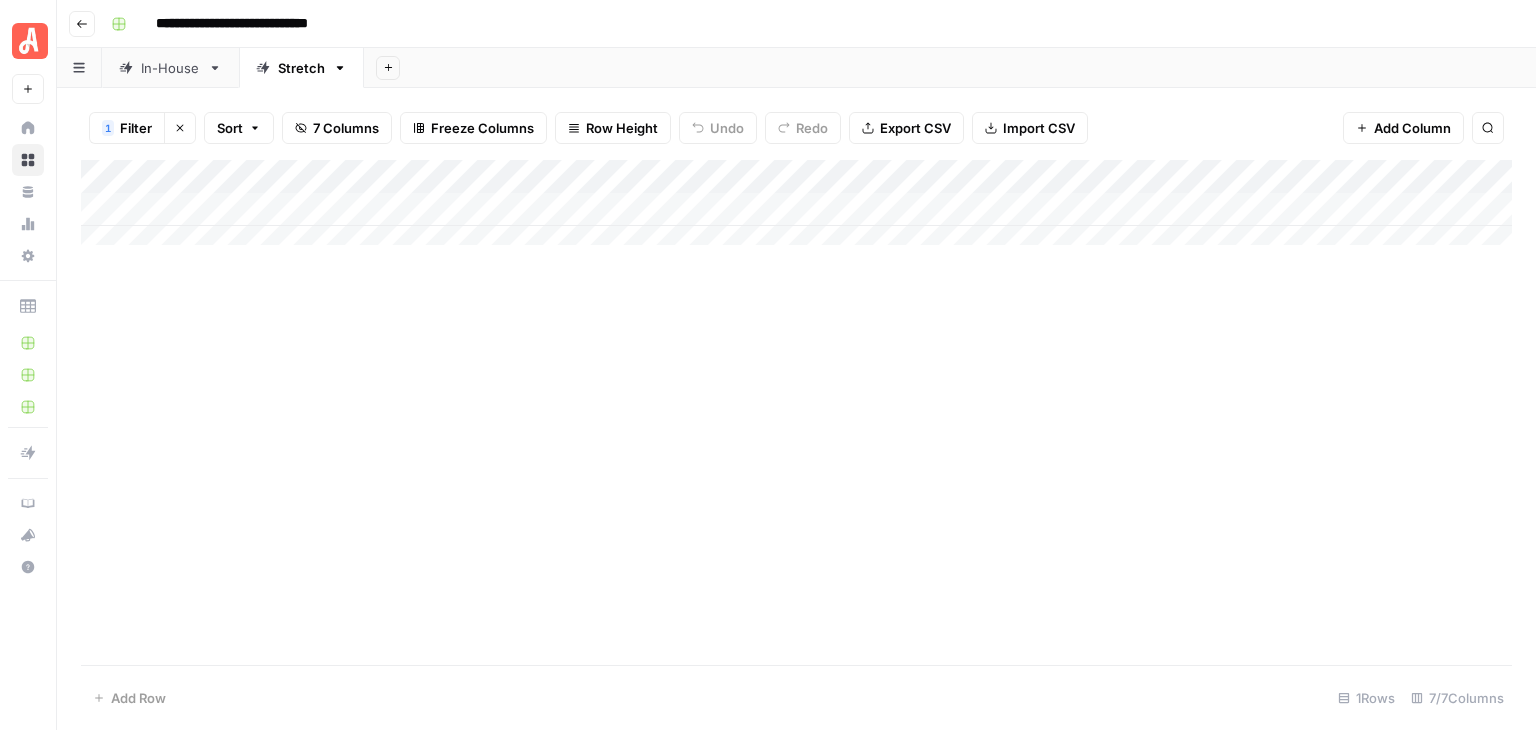 click 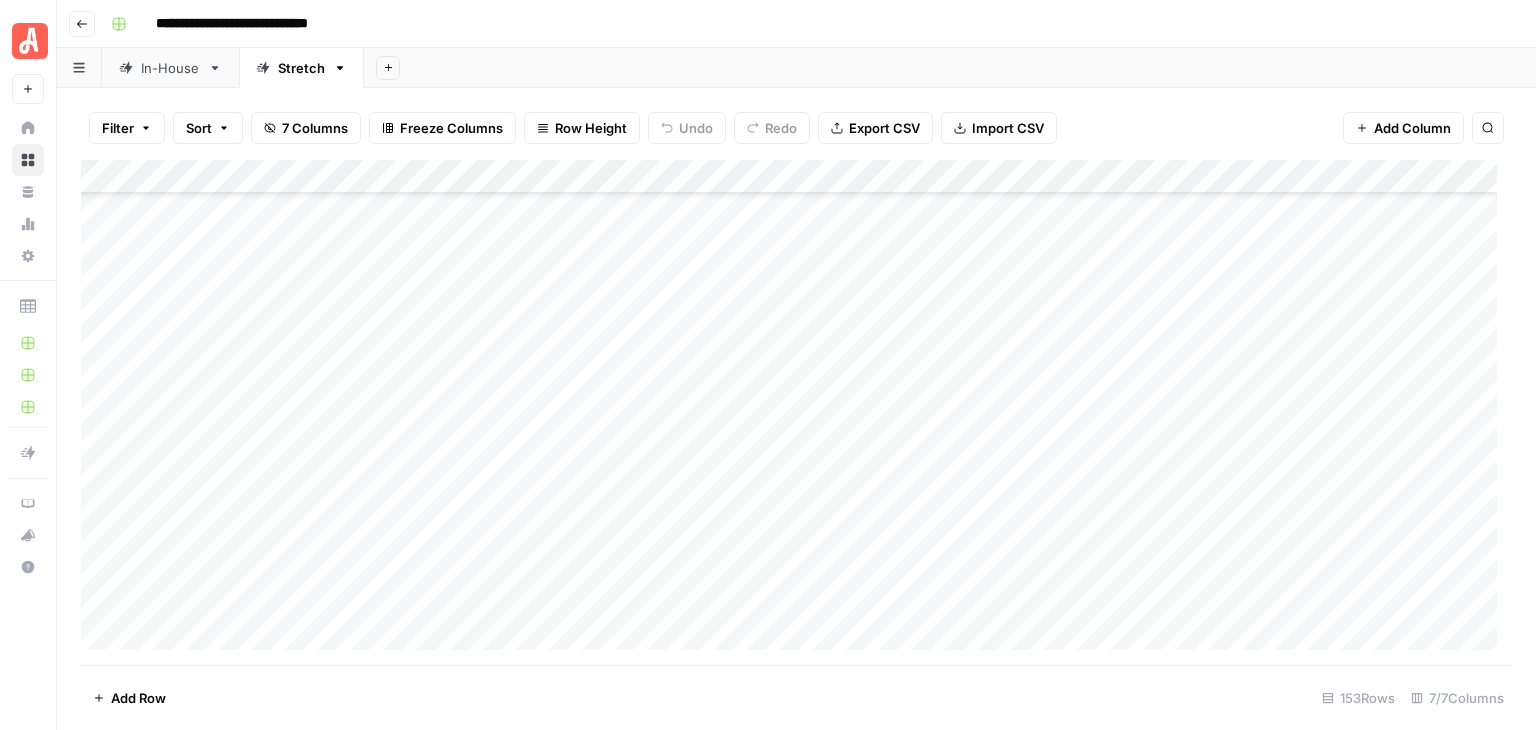 scroll, scrollTop: 4200, scrollLeft: 0, axis: vertical 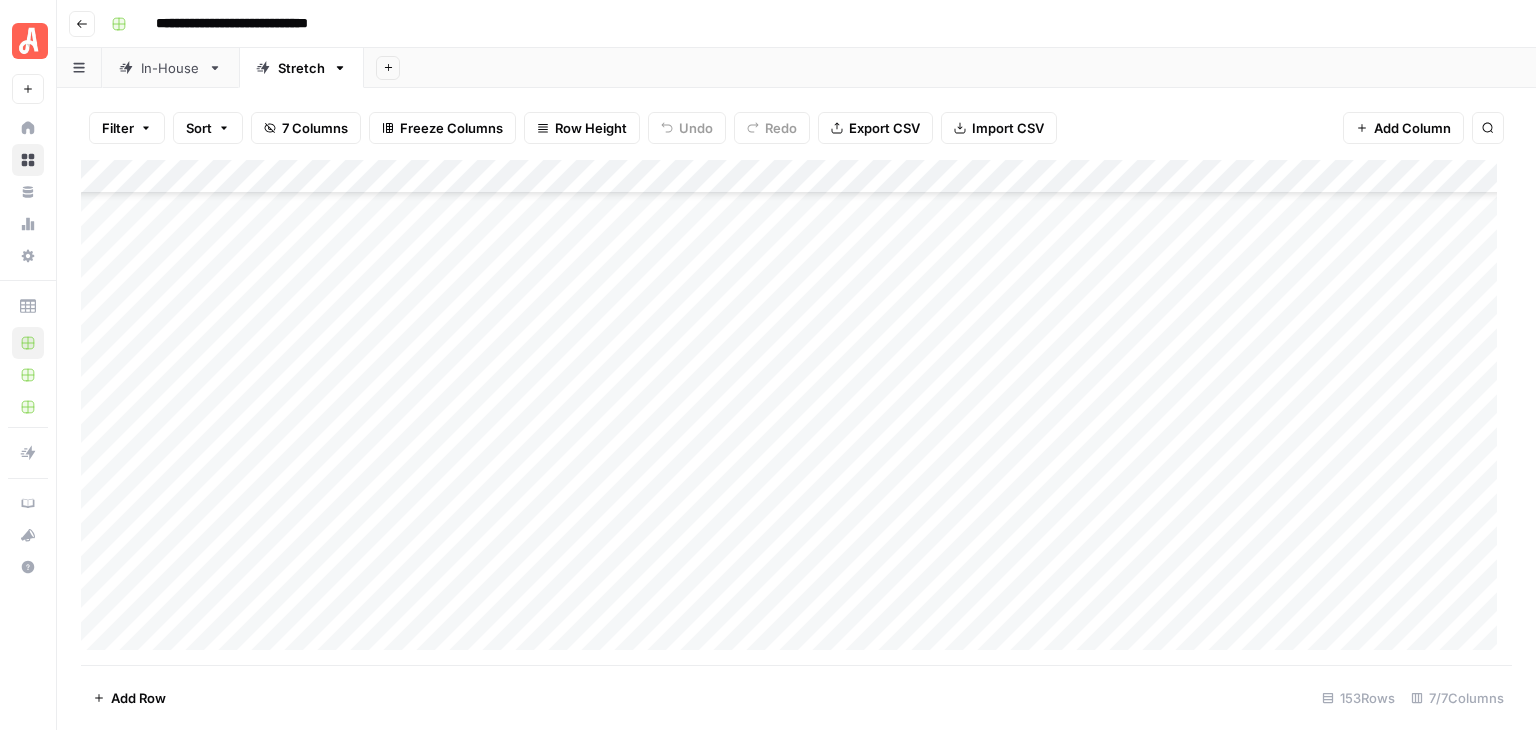 click on "Go back" at bounding box center (82, 24) 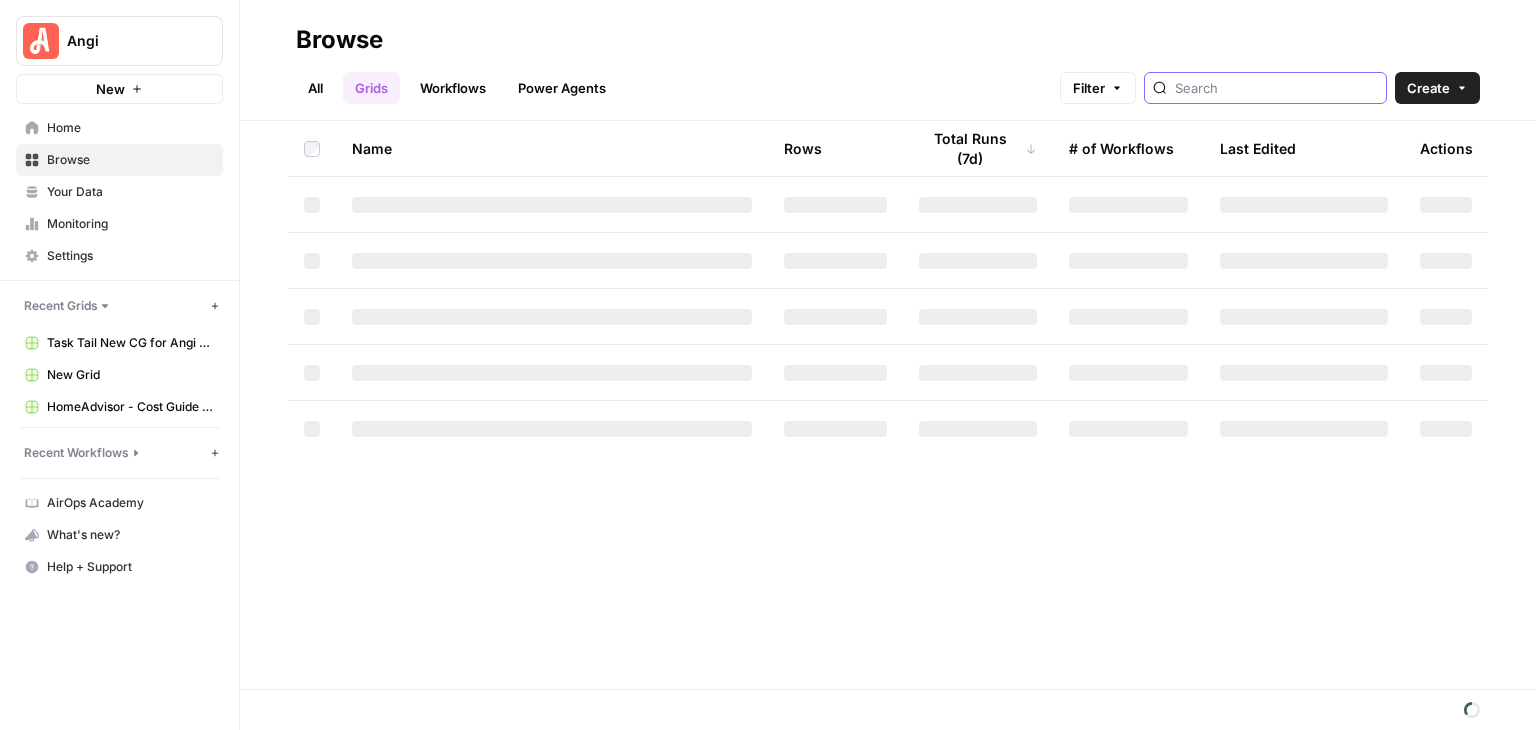 click at bounding box center (1276, 88) 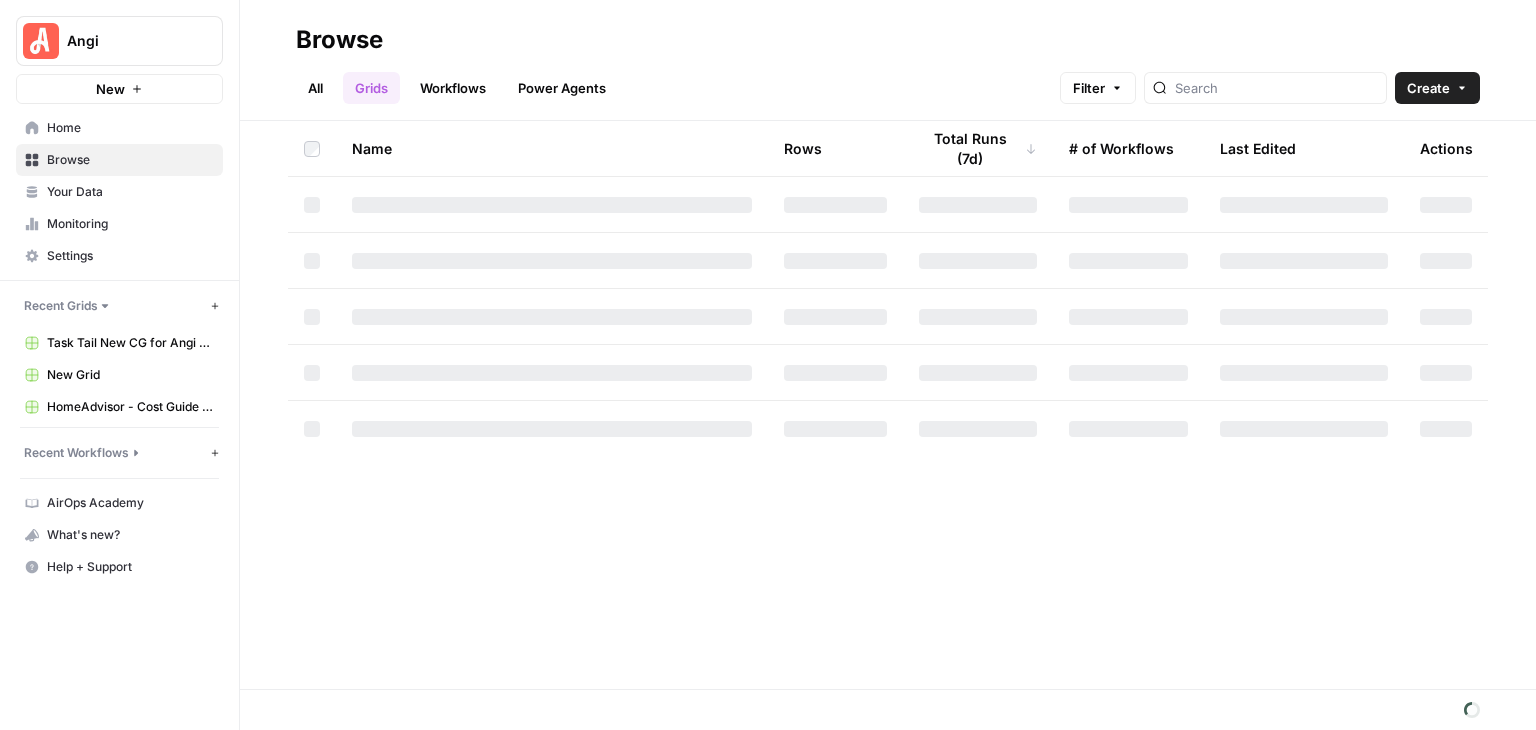 click on "All Grids Workflows Power Agents Filter Create" at bounding box center [888, 80] 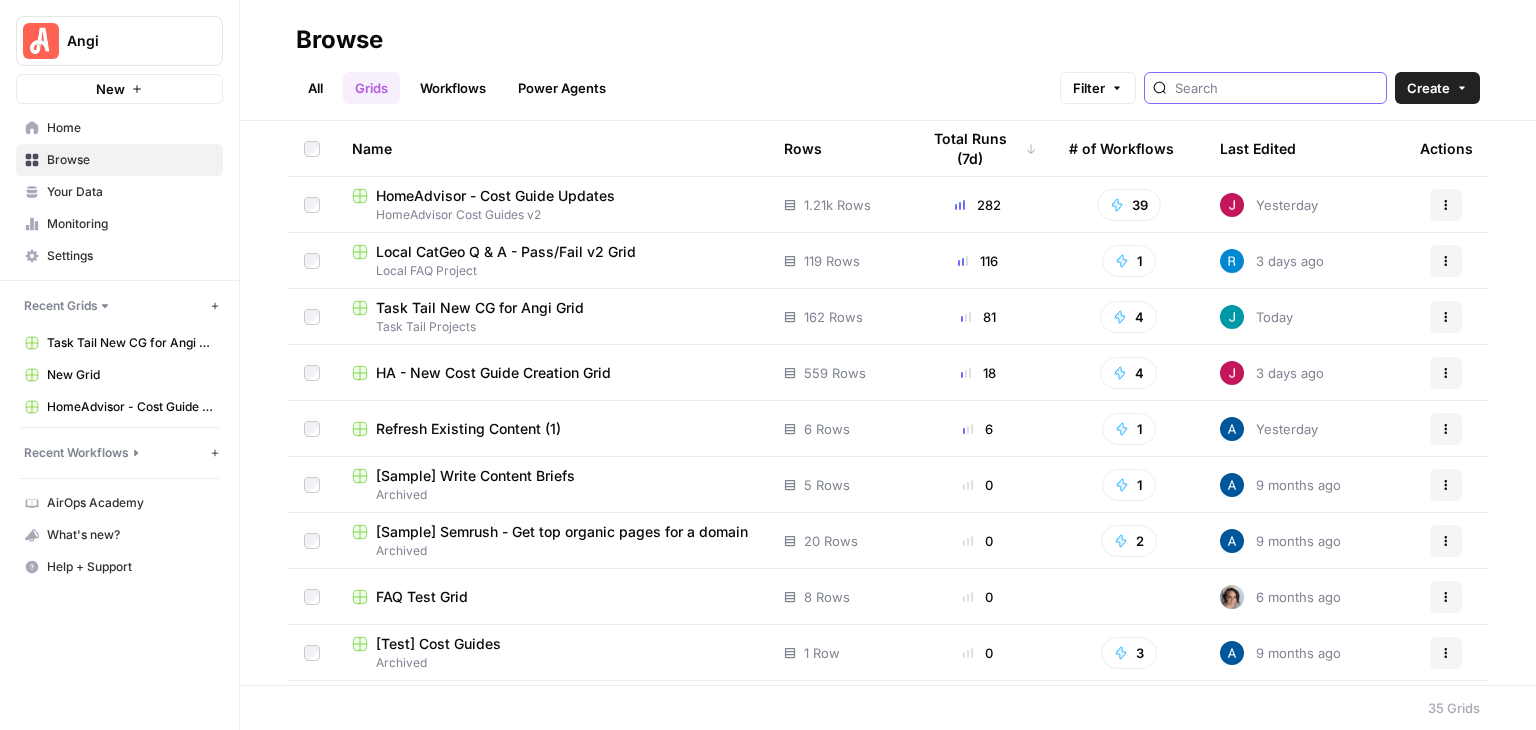 click at bounding box center (1276, 88) 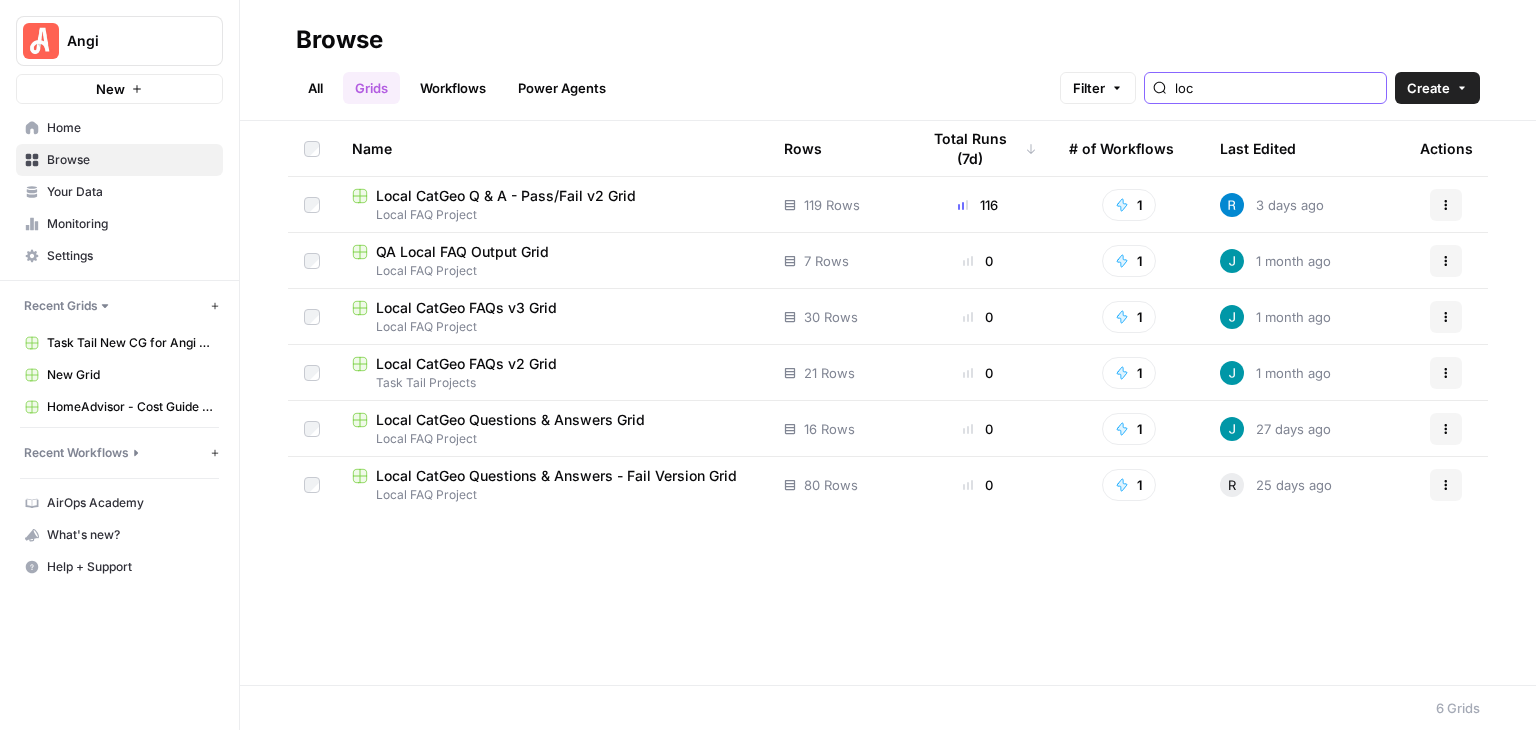 type on "loc" 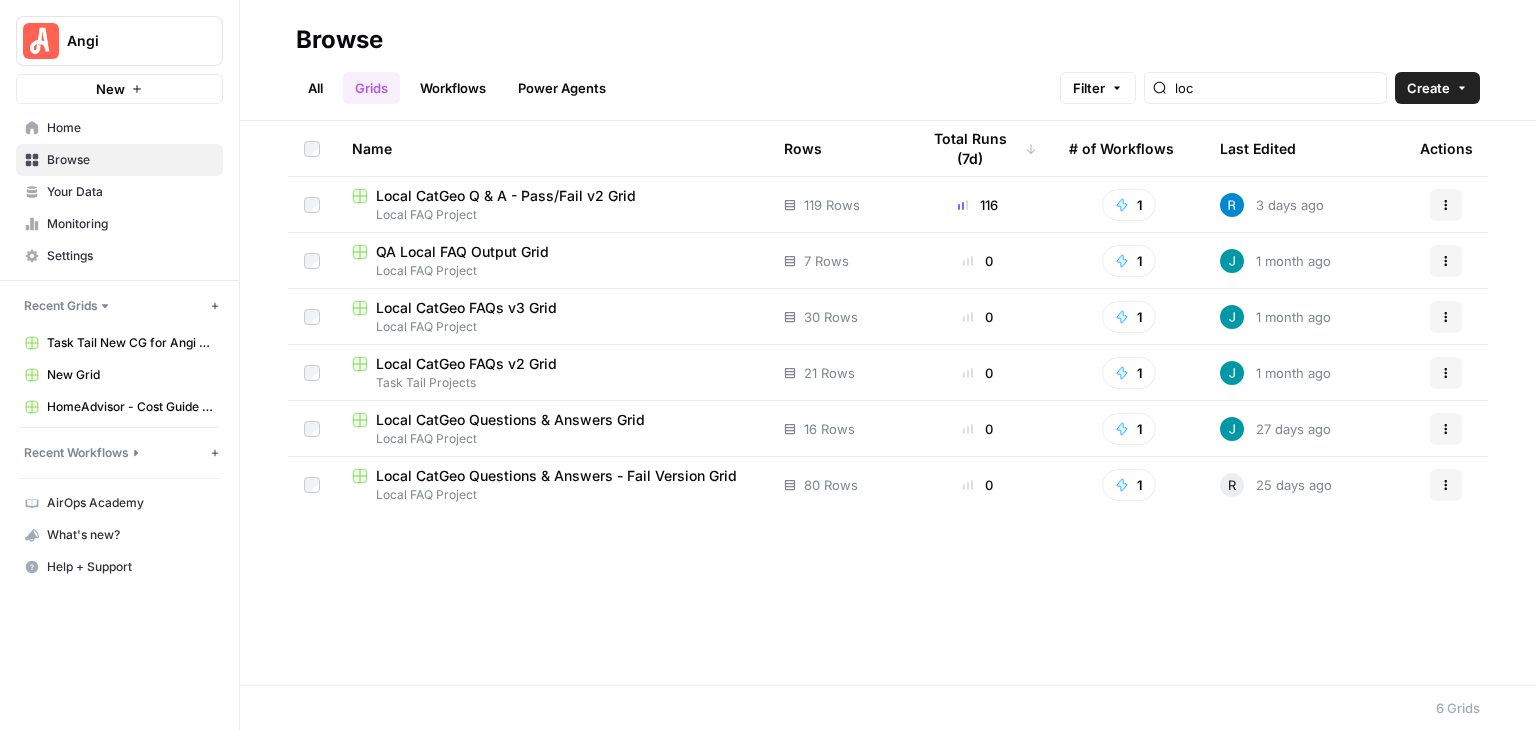 click on "Local CatGeo Q & A - Pass/Fail v2 Grid" at bounding box center (506, 196) 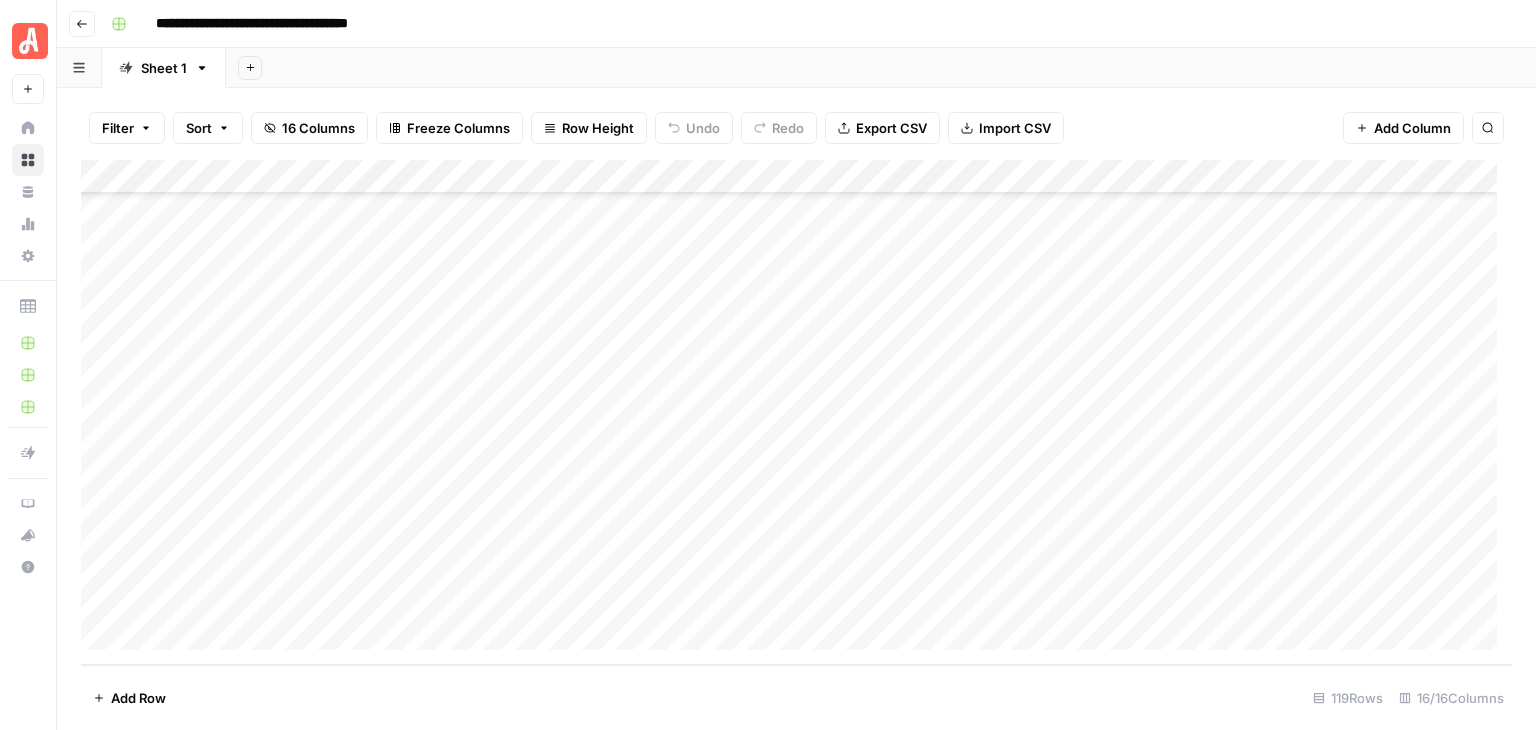 scroll, scrollTop: 3622, scrollLeft: 0, axis: vertical 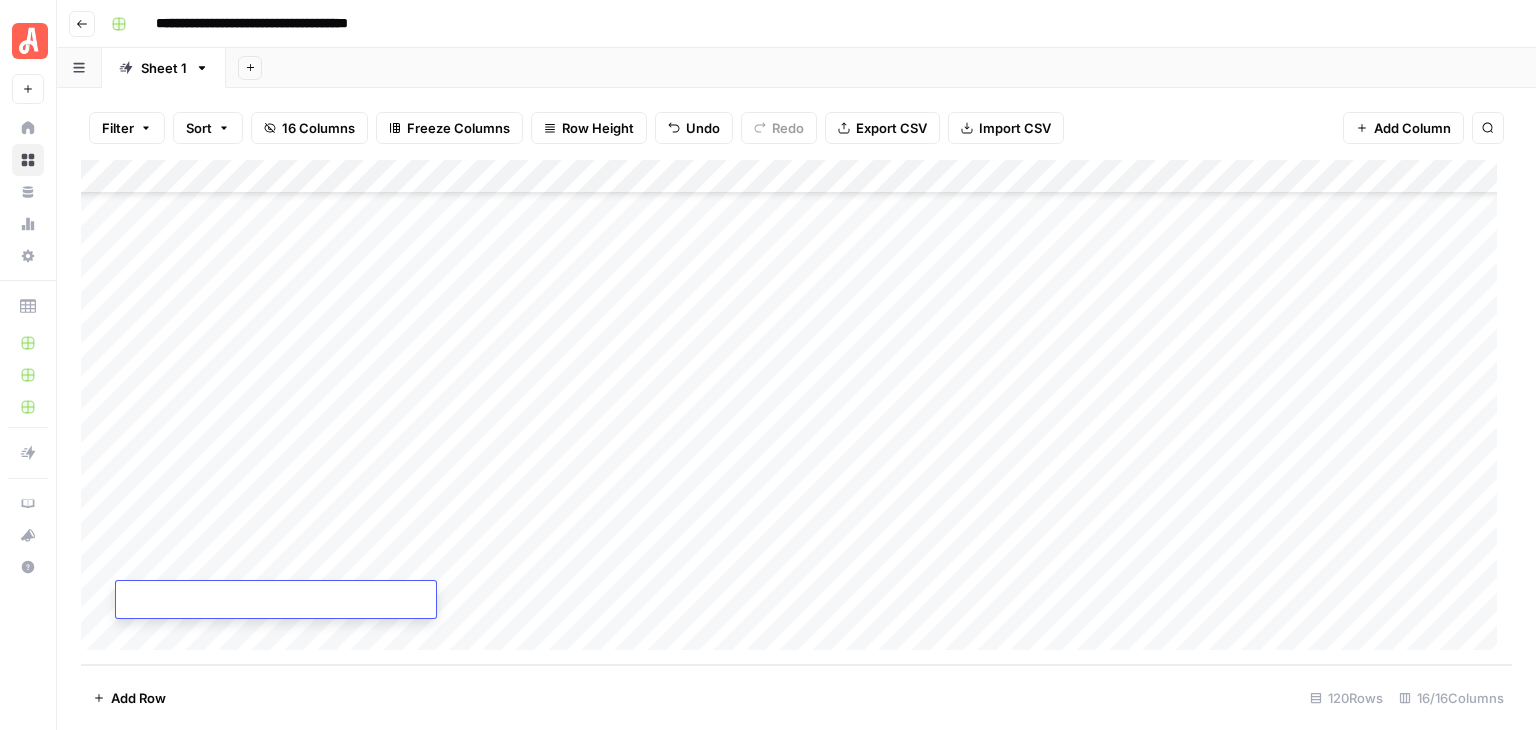 click on "Add Column" at bounding box center [796, 412] 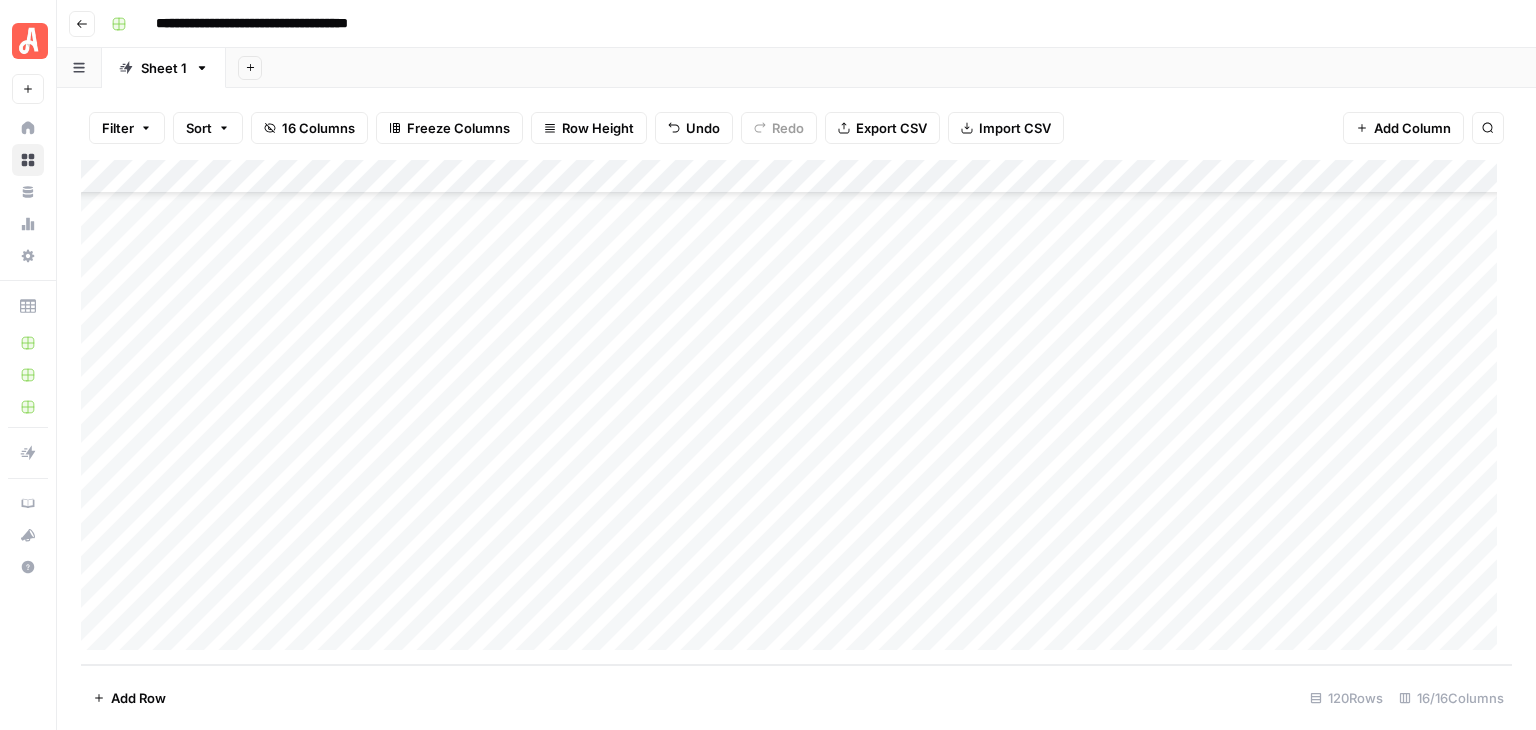 click on "Add Column" at bounding box center [796, 412] 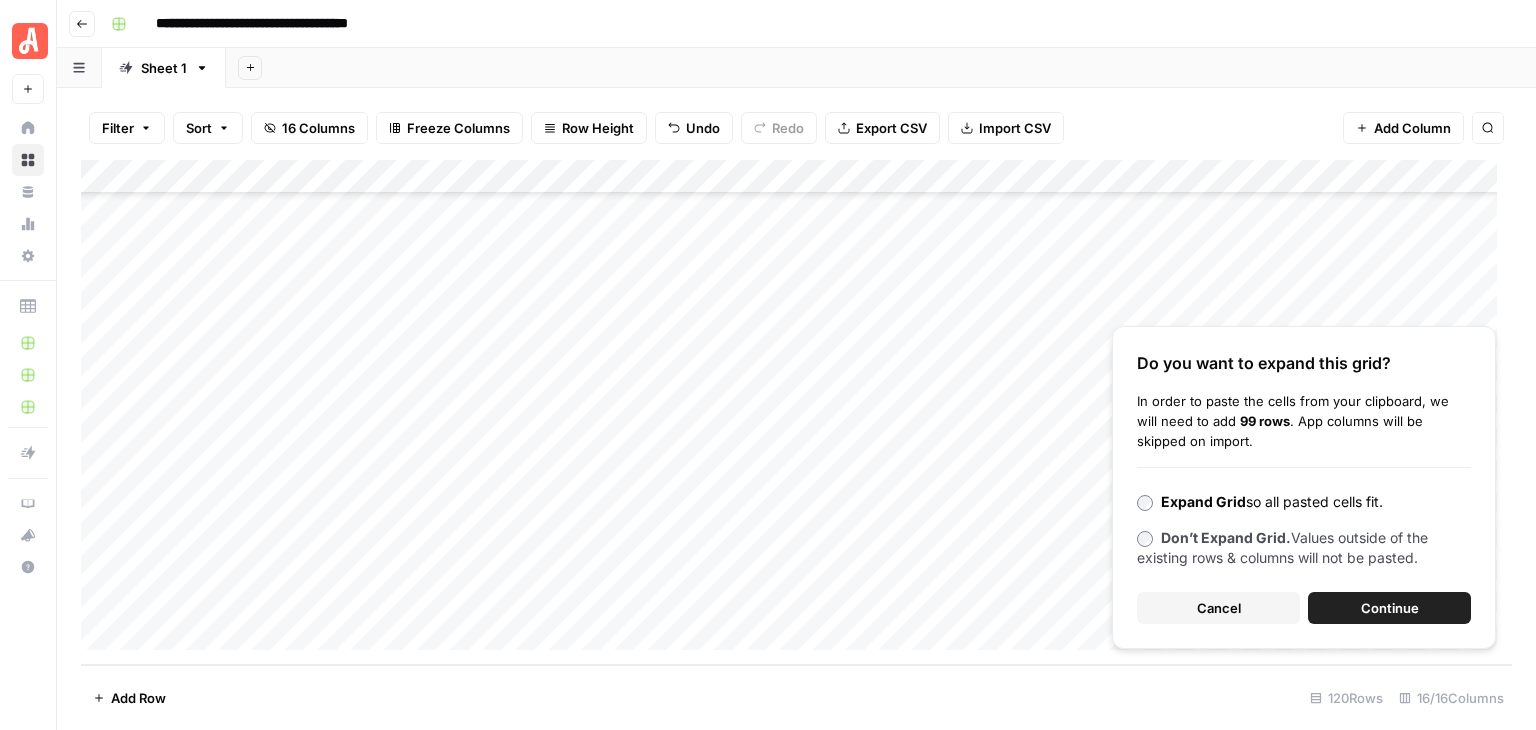 click on "Continue" at bounding box center (1390, 608) 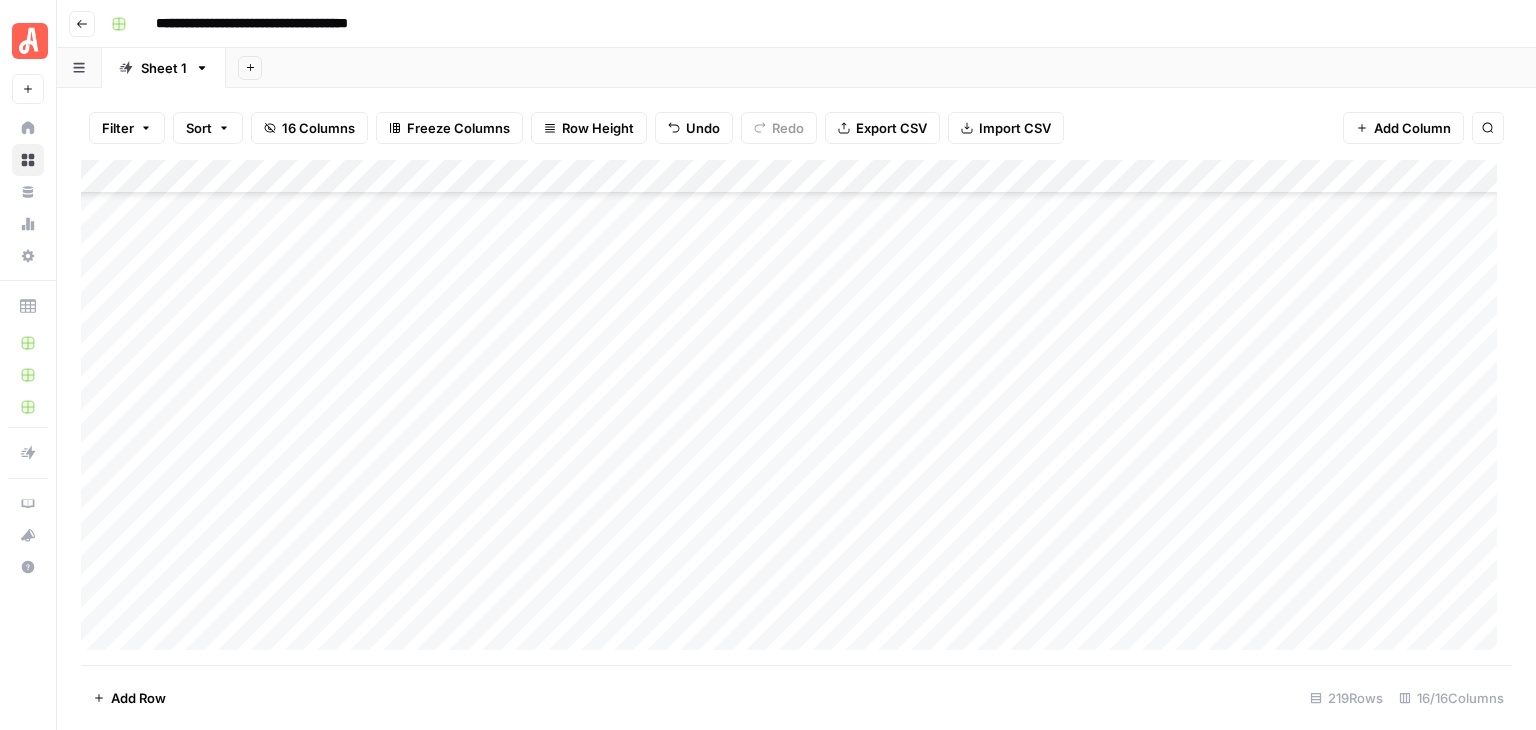 scroll, scrollTop: 3622, scrollLeft: 0, axis: vertical 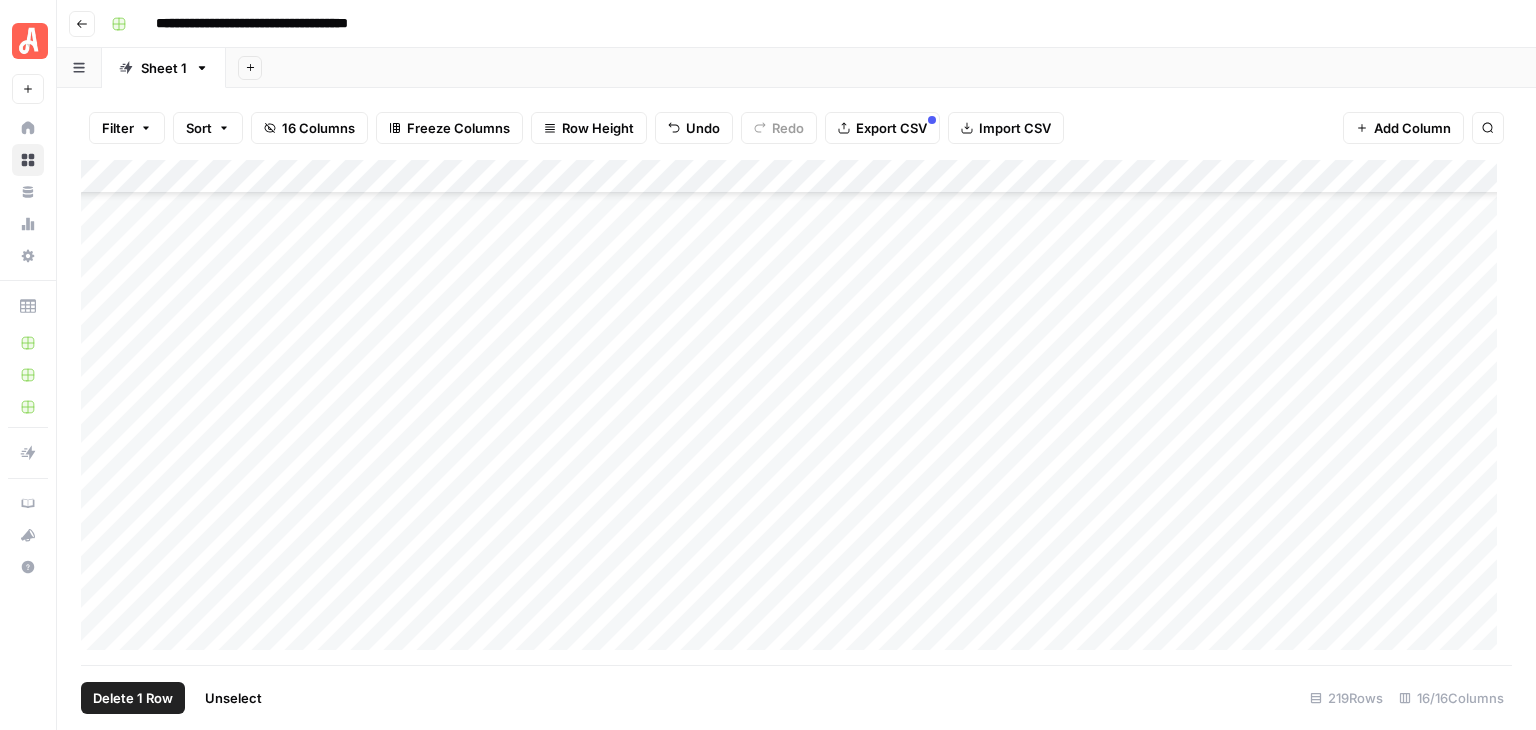 click on "Add Column" at bounding box center [796, 412] 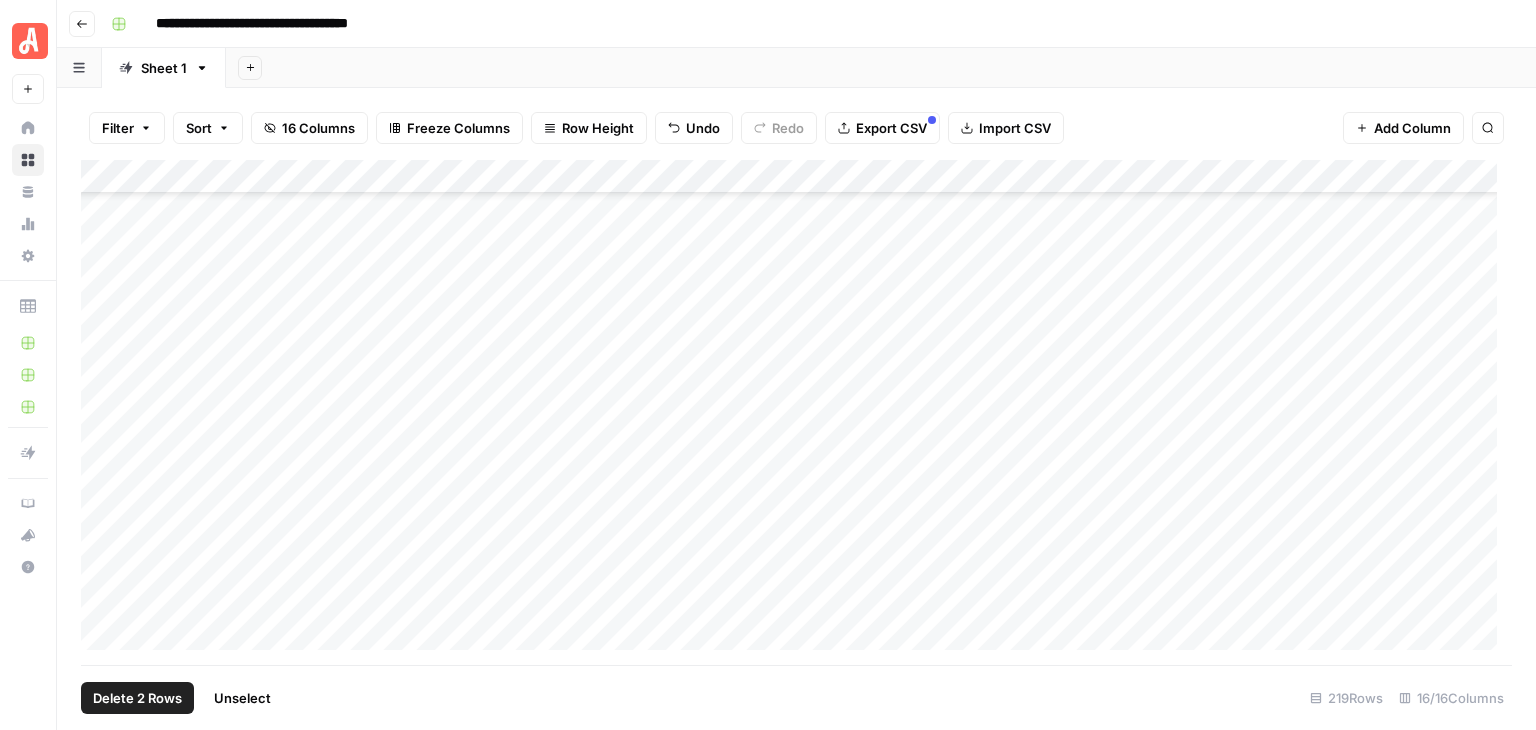 click on "Add Column" at bounding box center [796, 412] 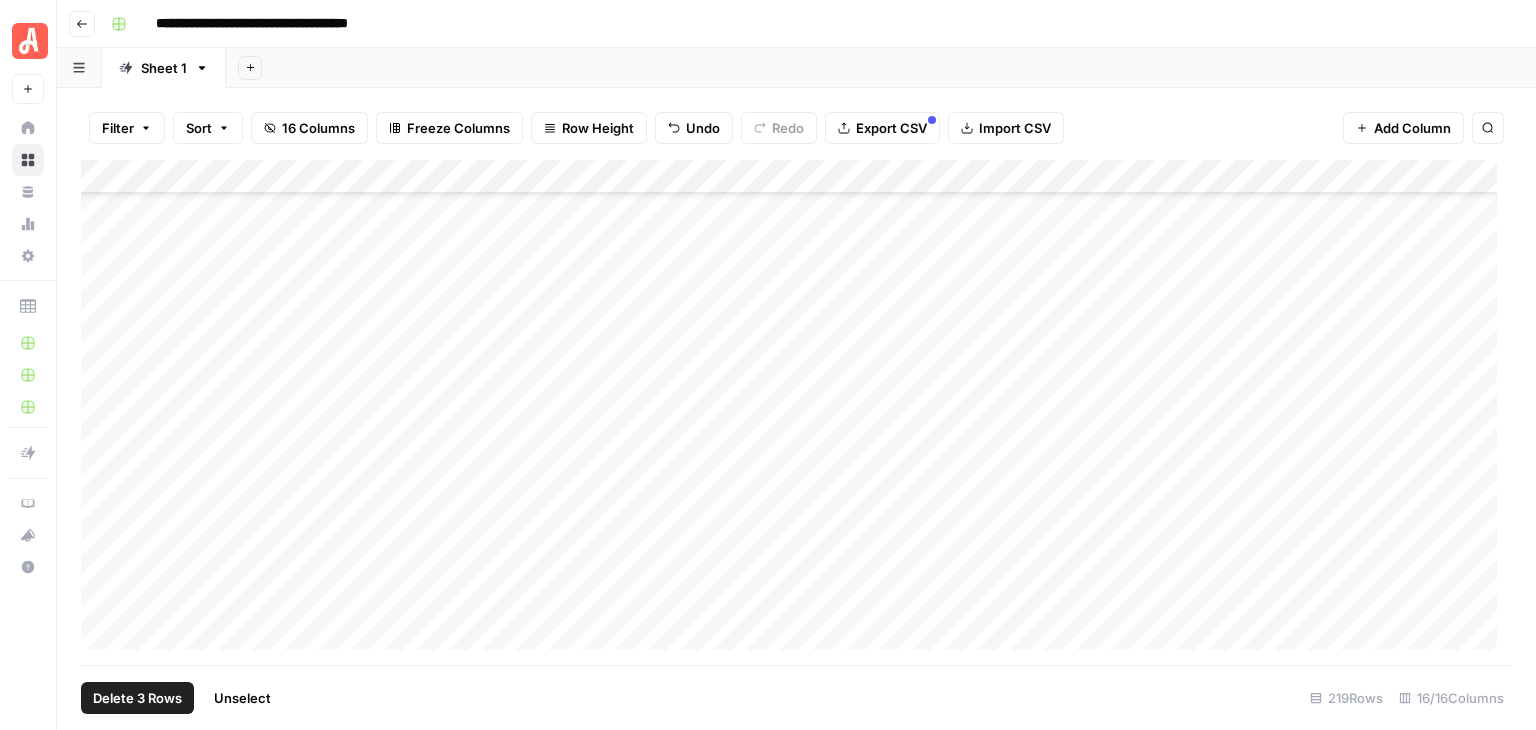click on "Delete 3 Rows" at bounding box center [137, 698] 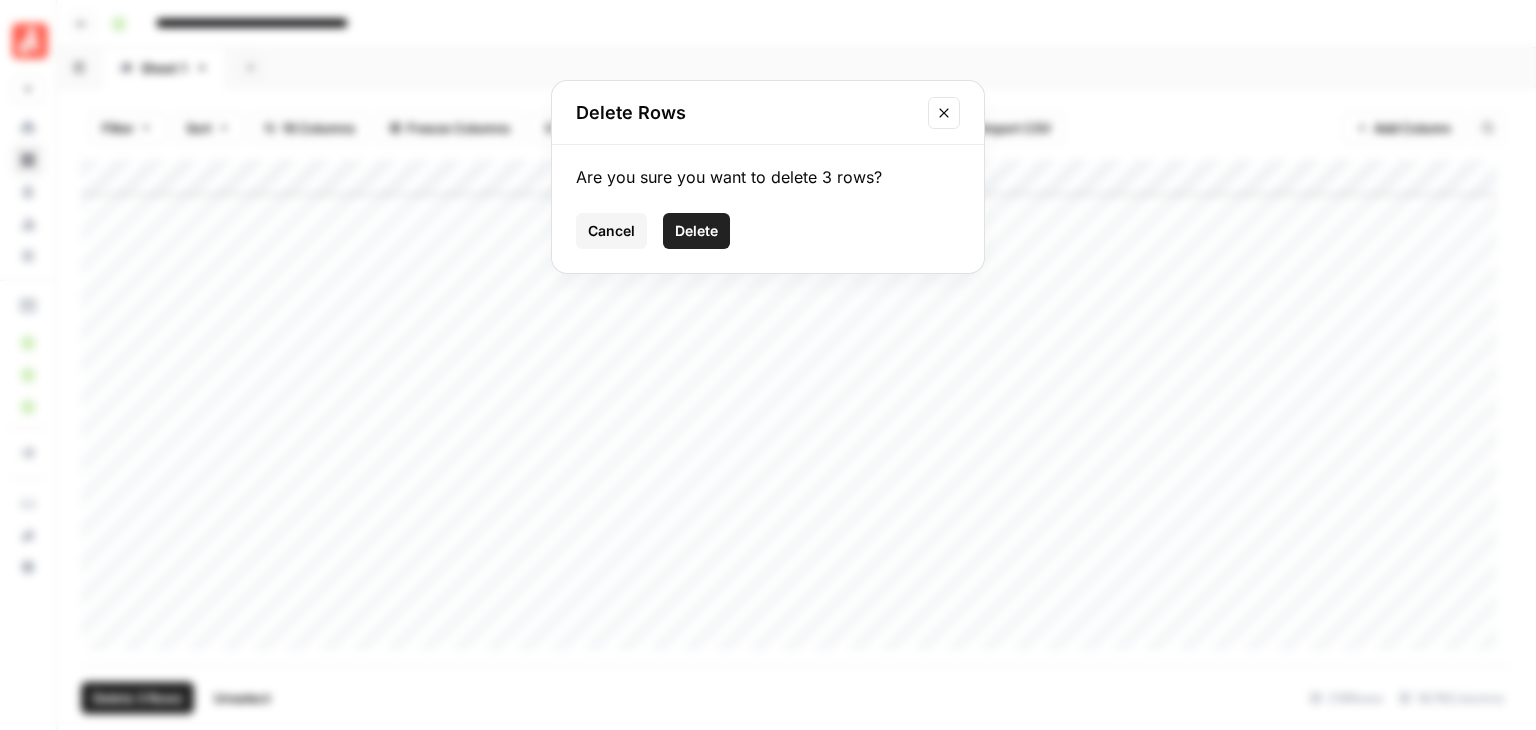 click on "Delete" at bounding box center [696, 231] 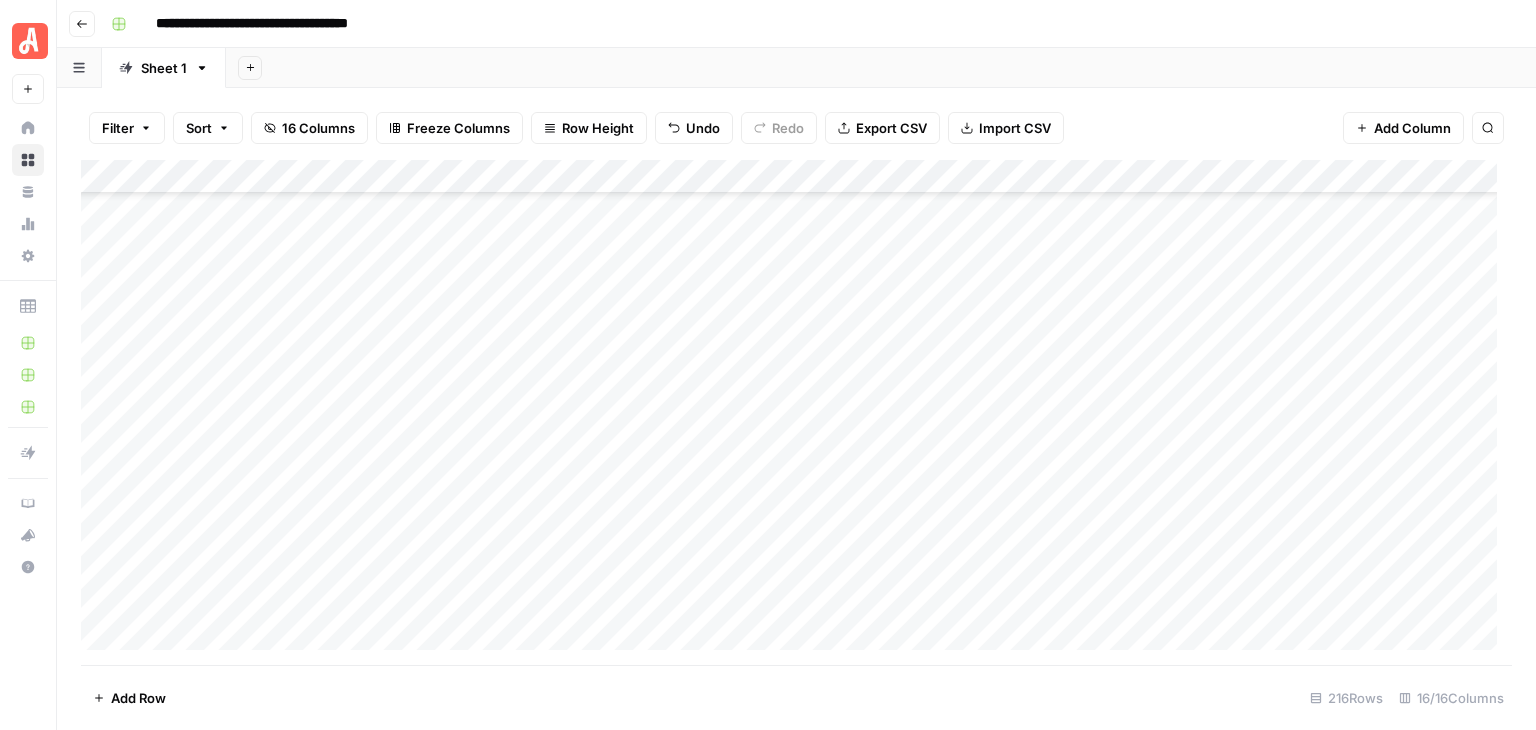 scroll, scrollTop: 3822, scrollLeft: 0, axis: vertical 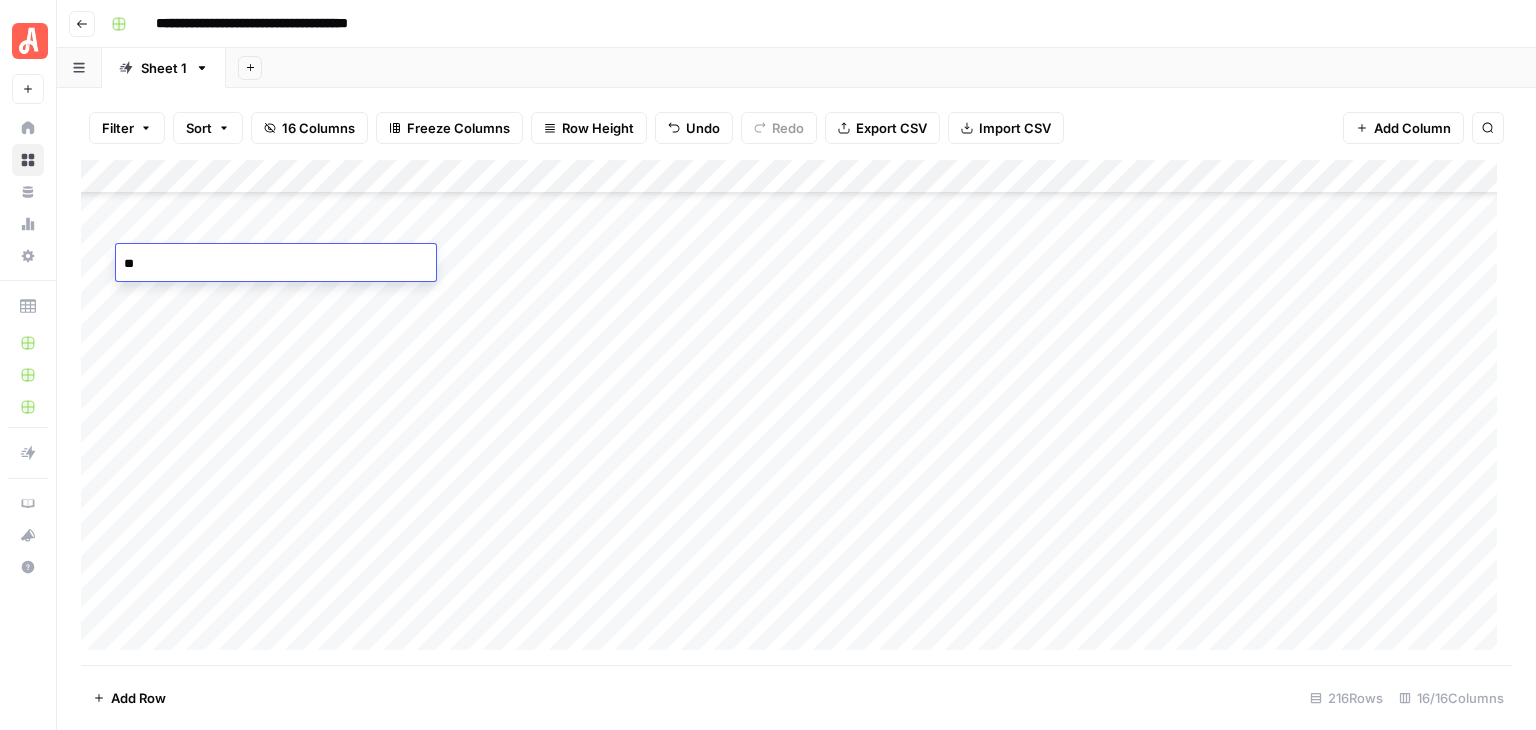 type on "*" 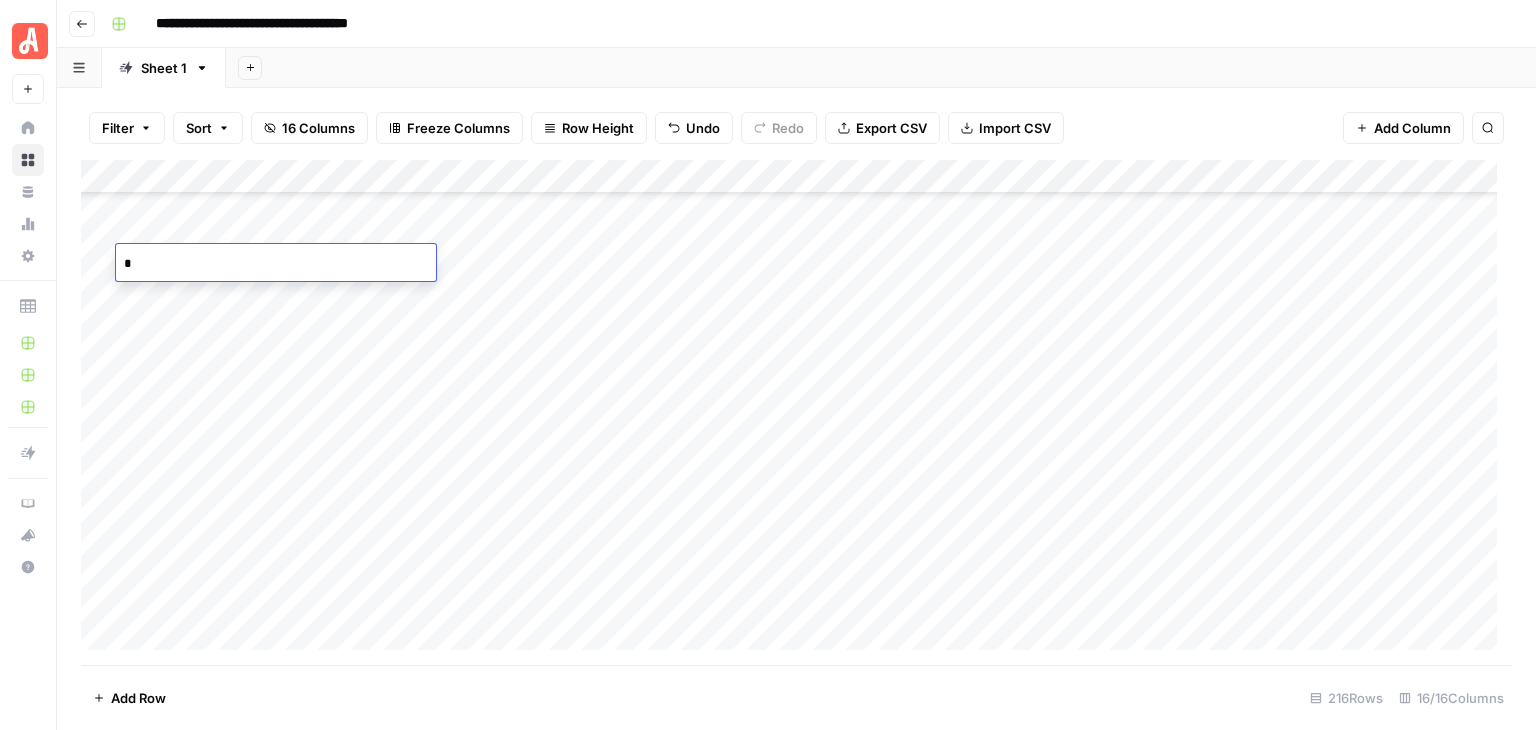 type 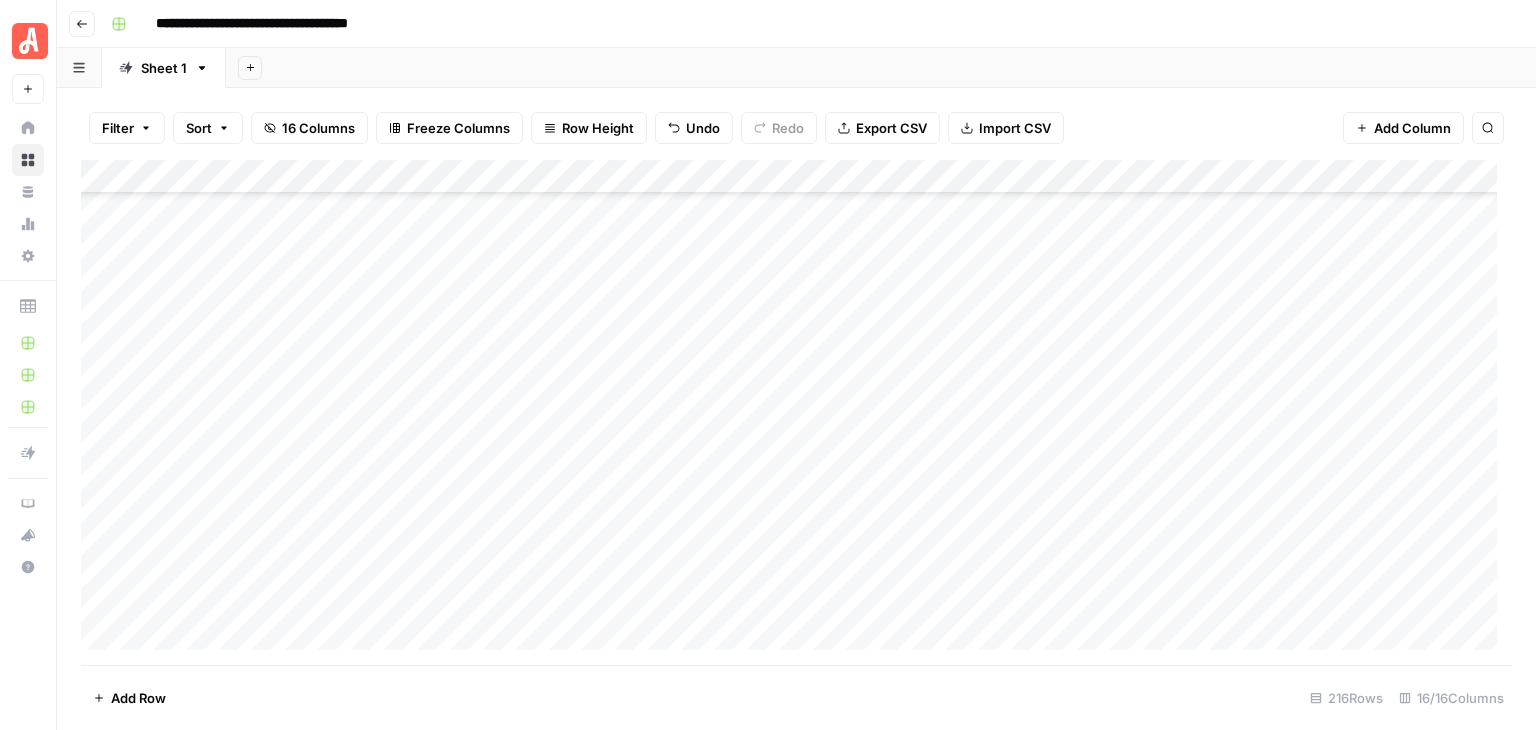 click on "Add Column" at bounding box center [796, 412] 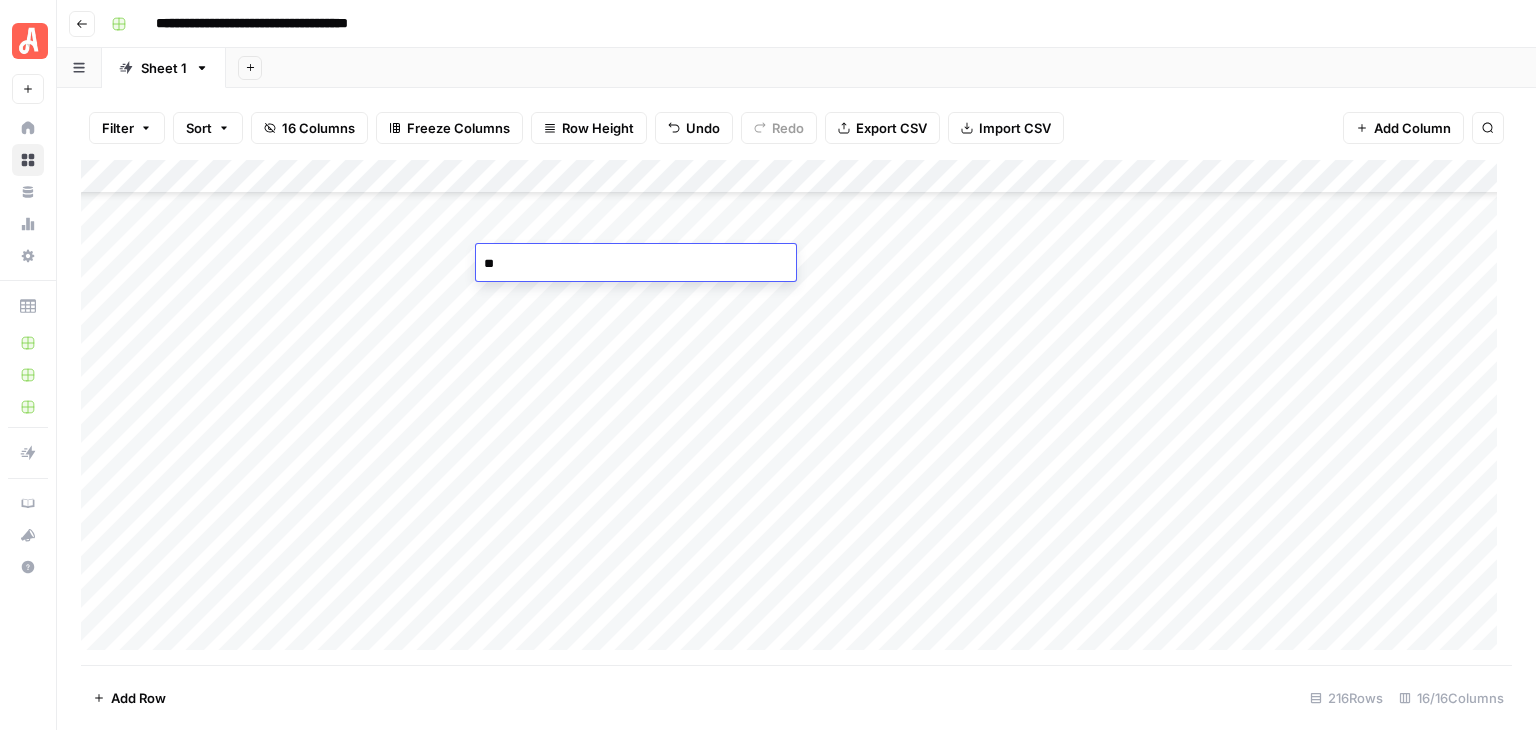 type on "*" 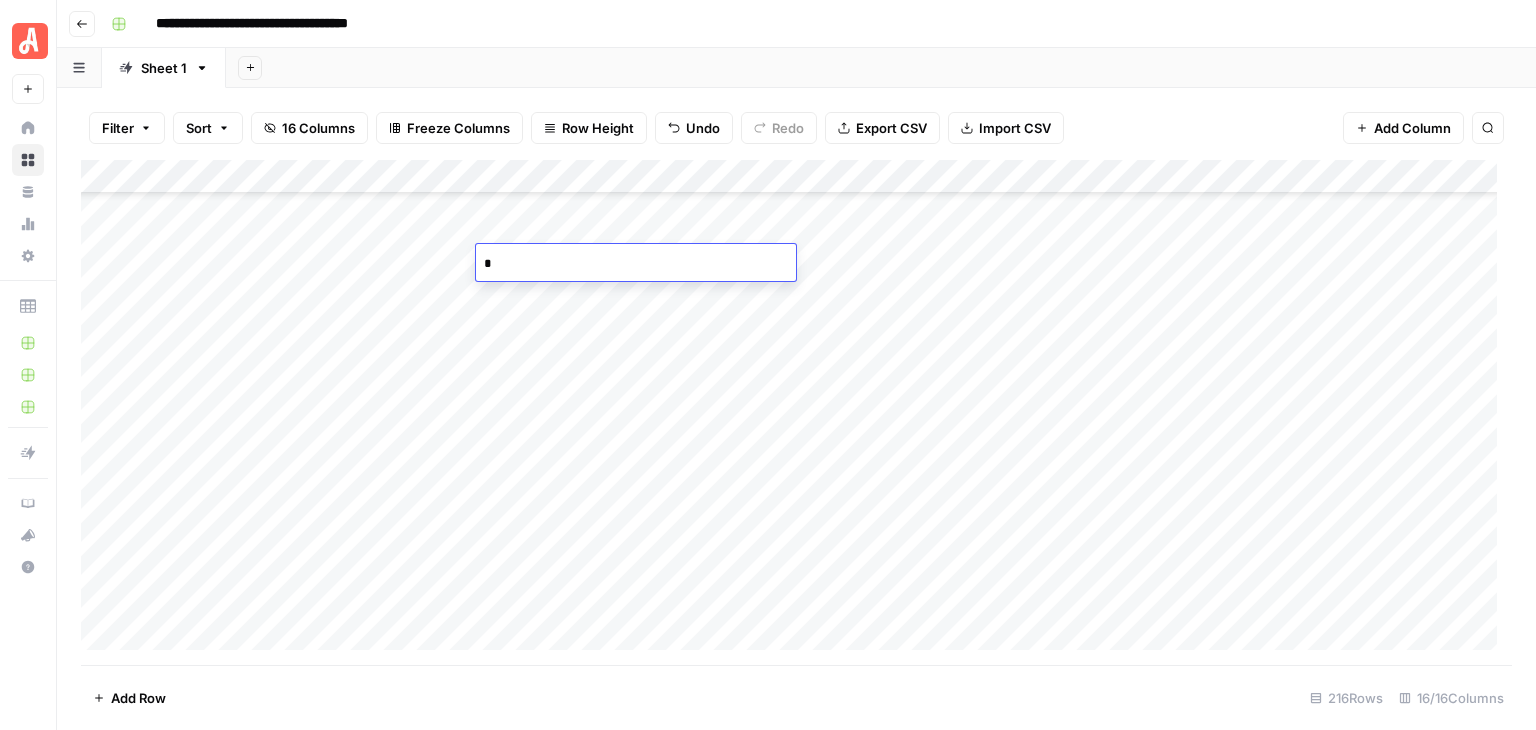 type 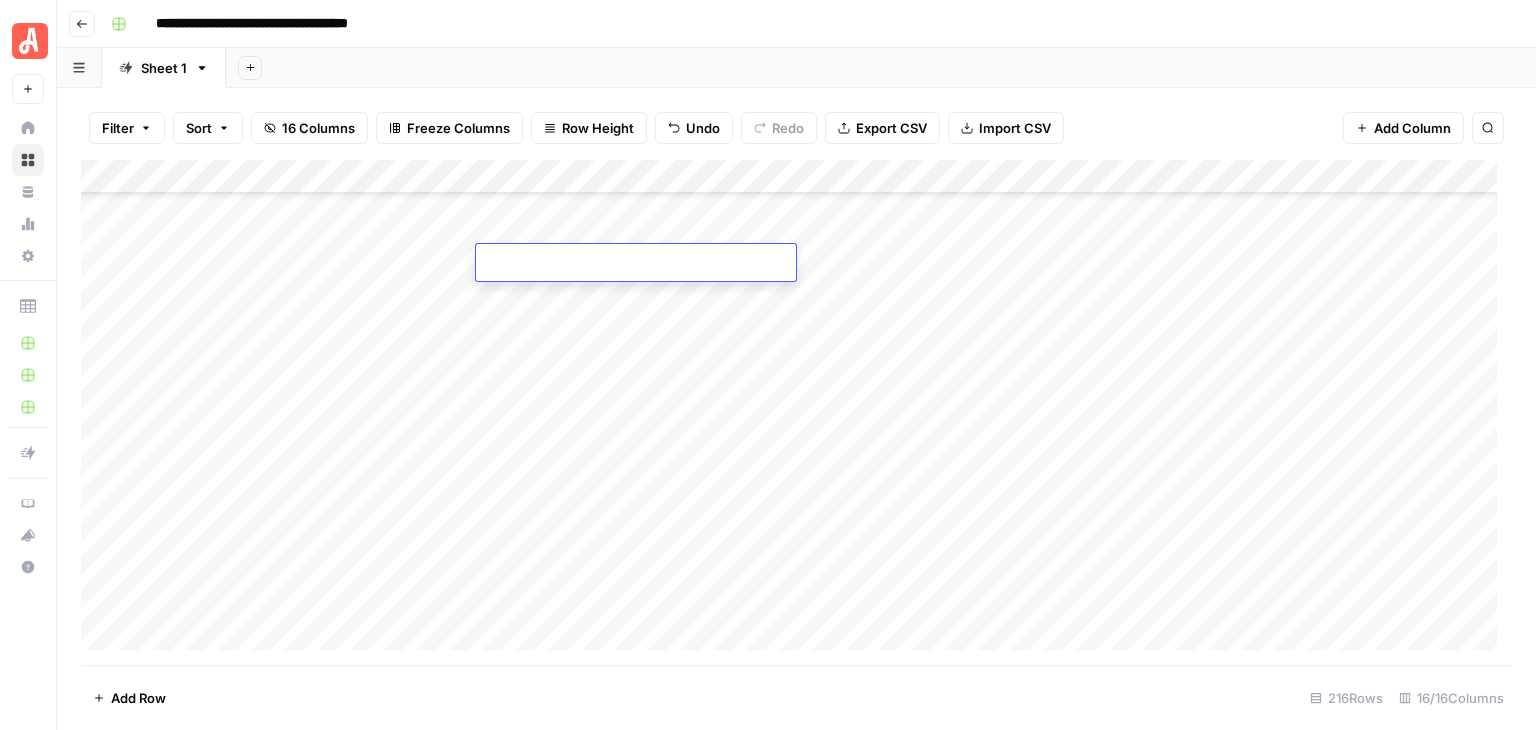 click on "Add Column" at bounding box center [796, 412] 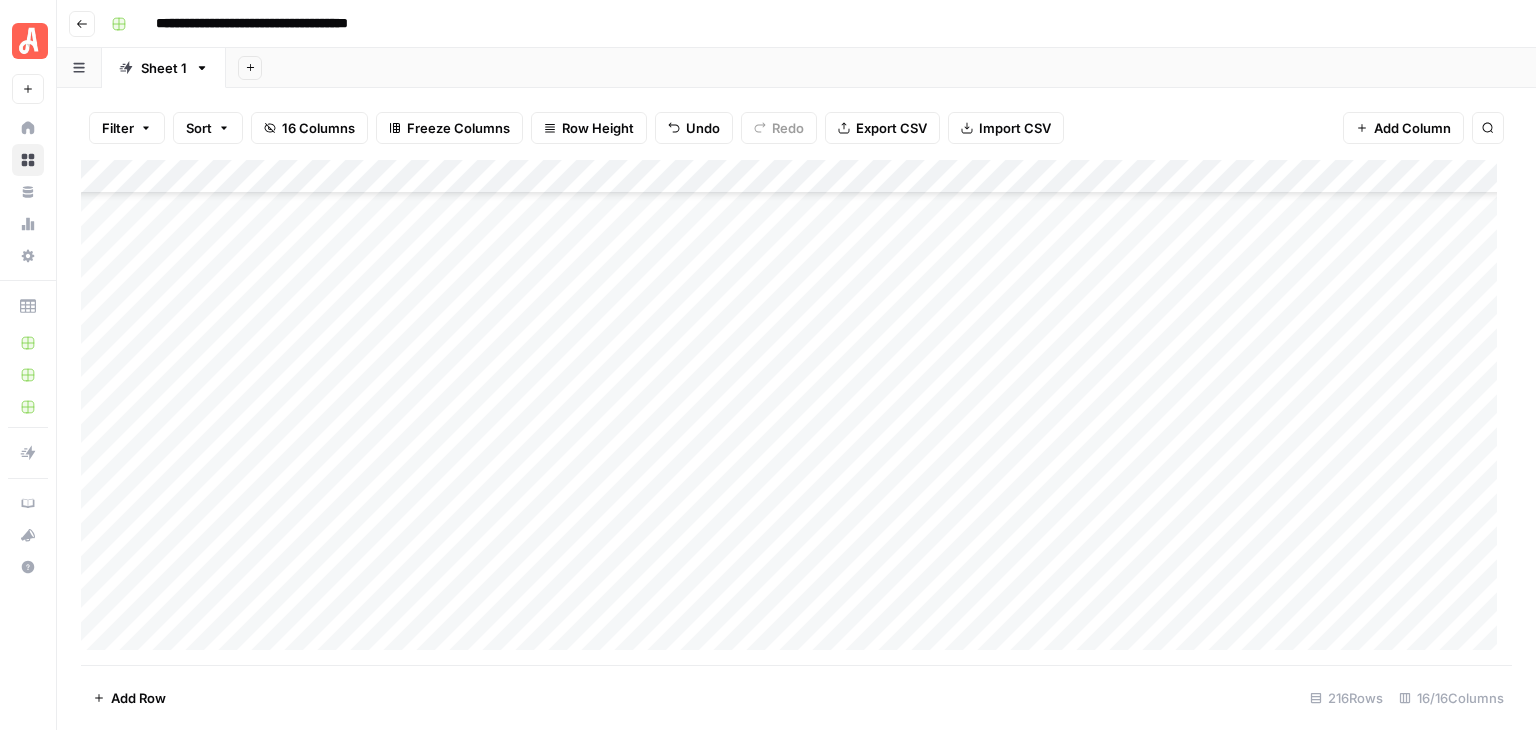 click on "Add Column" at bounding box center [796, 412] 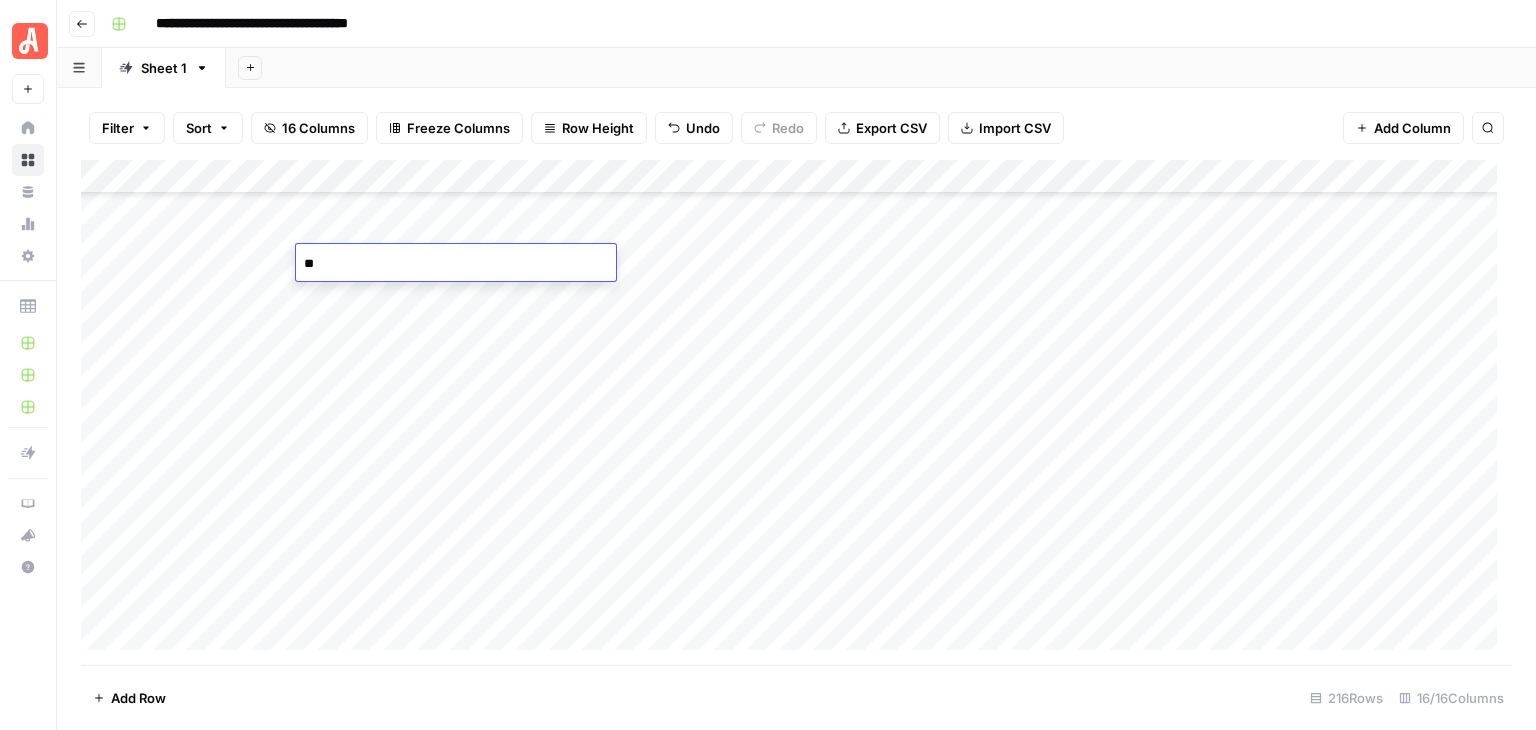 type on "*" 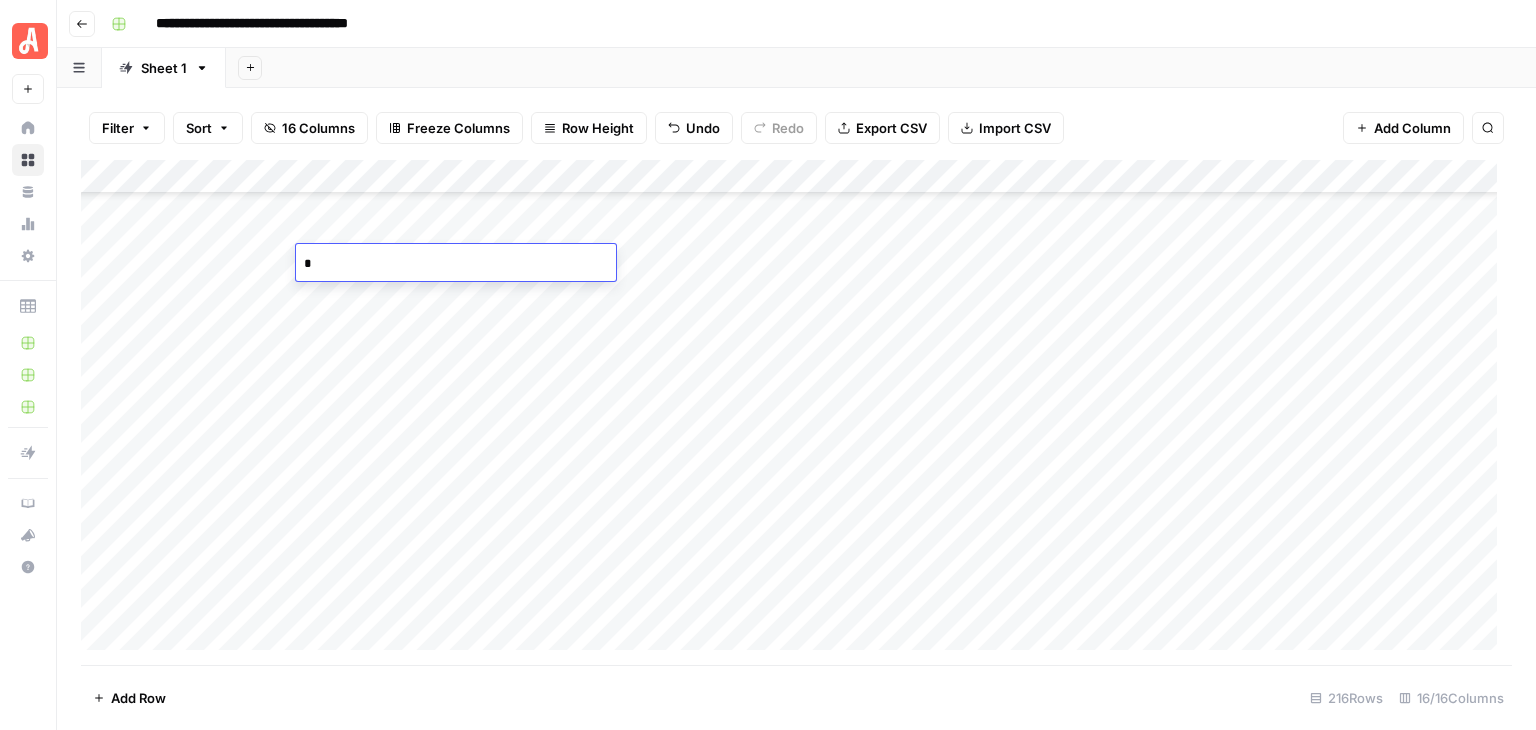 type 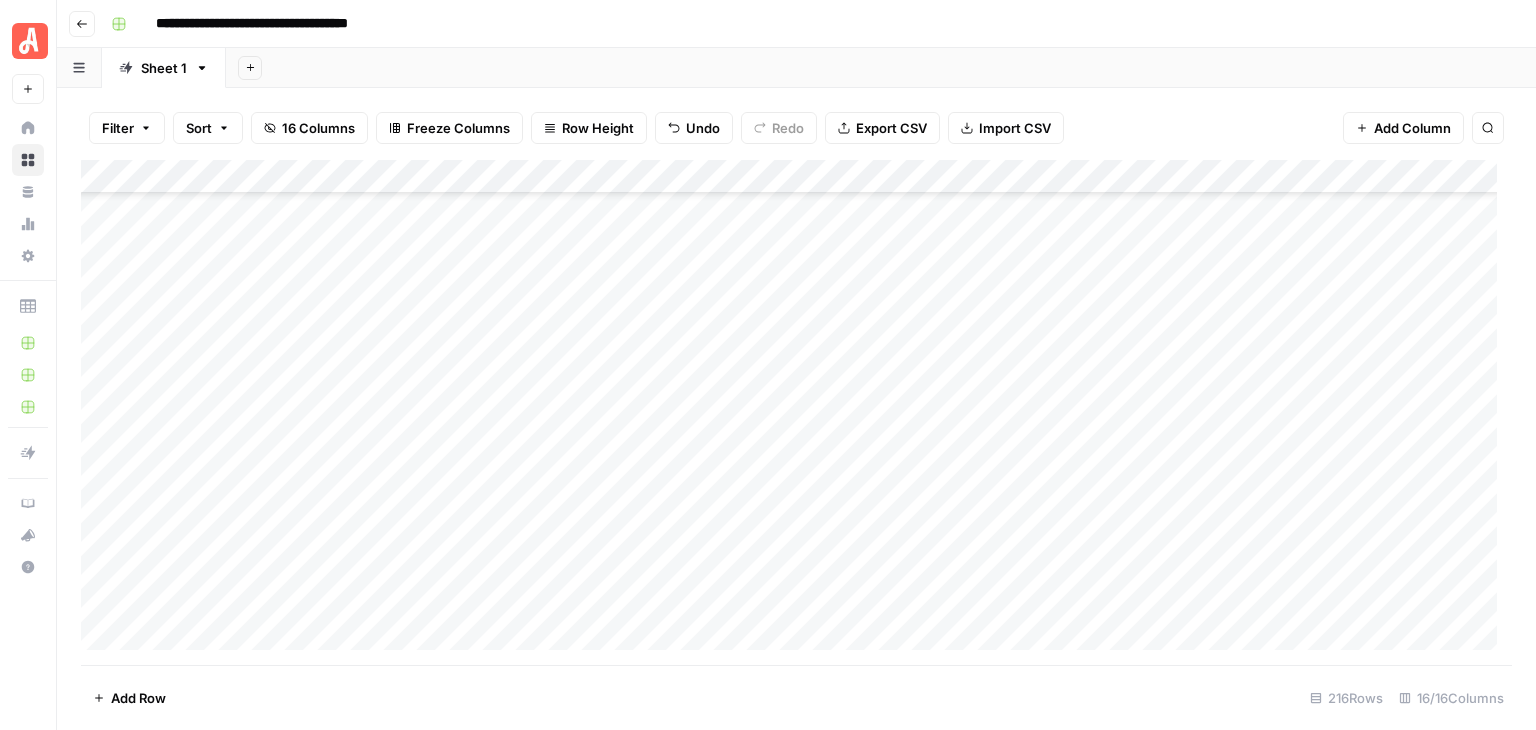 click on "Add Column" at bounding box center [796, 412] 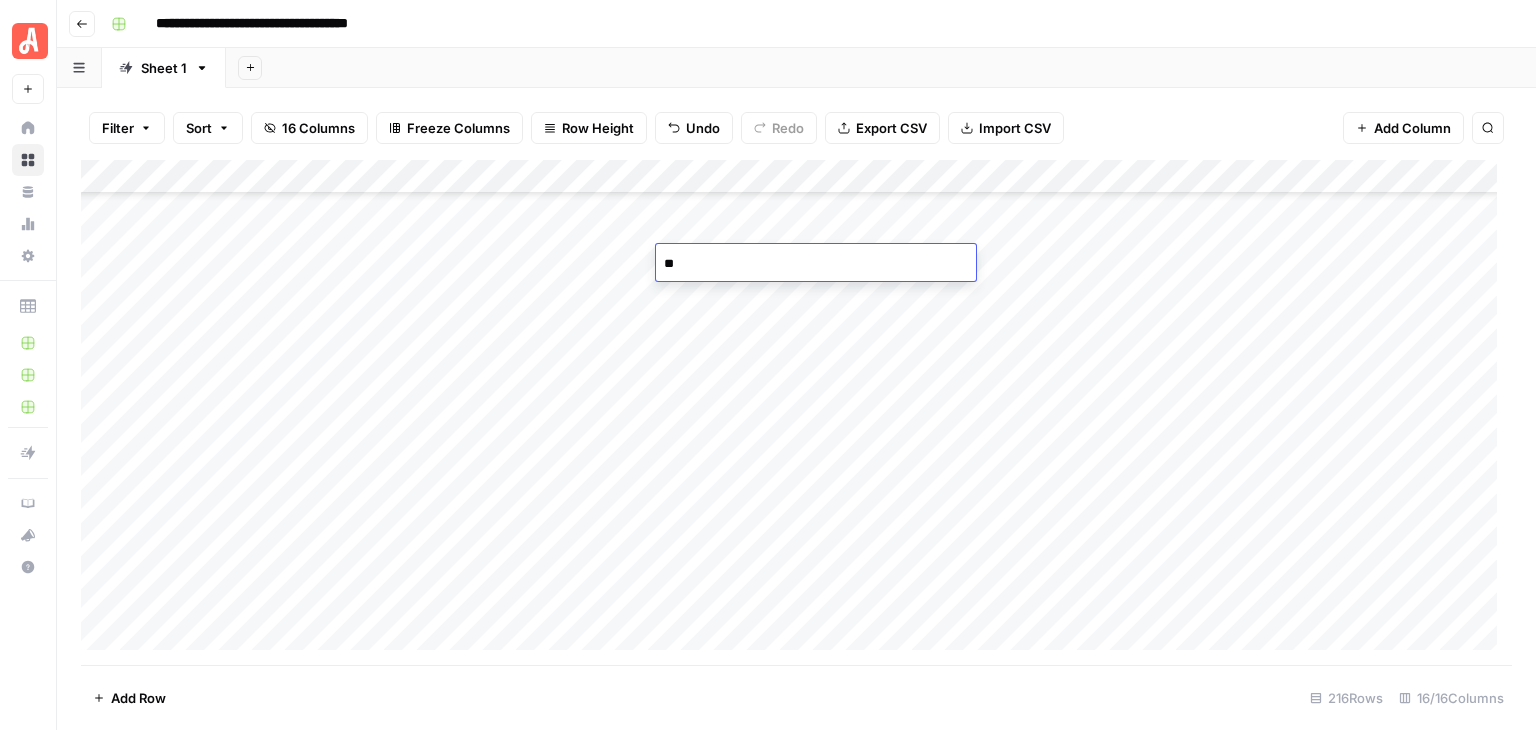 type on "*" 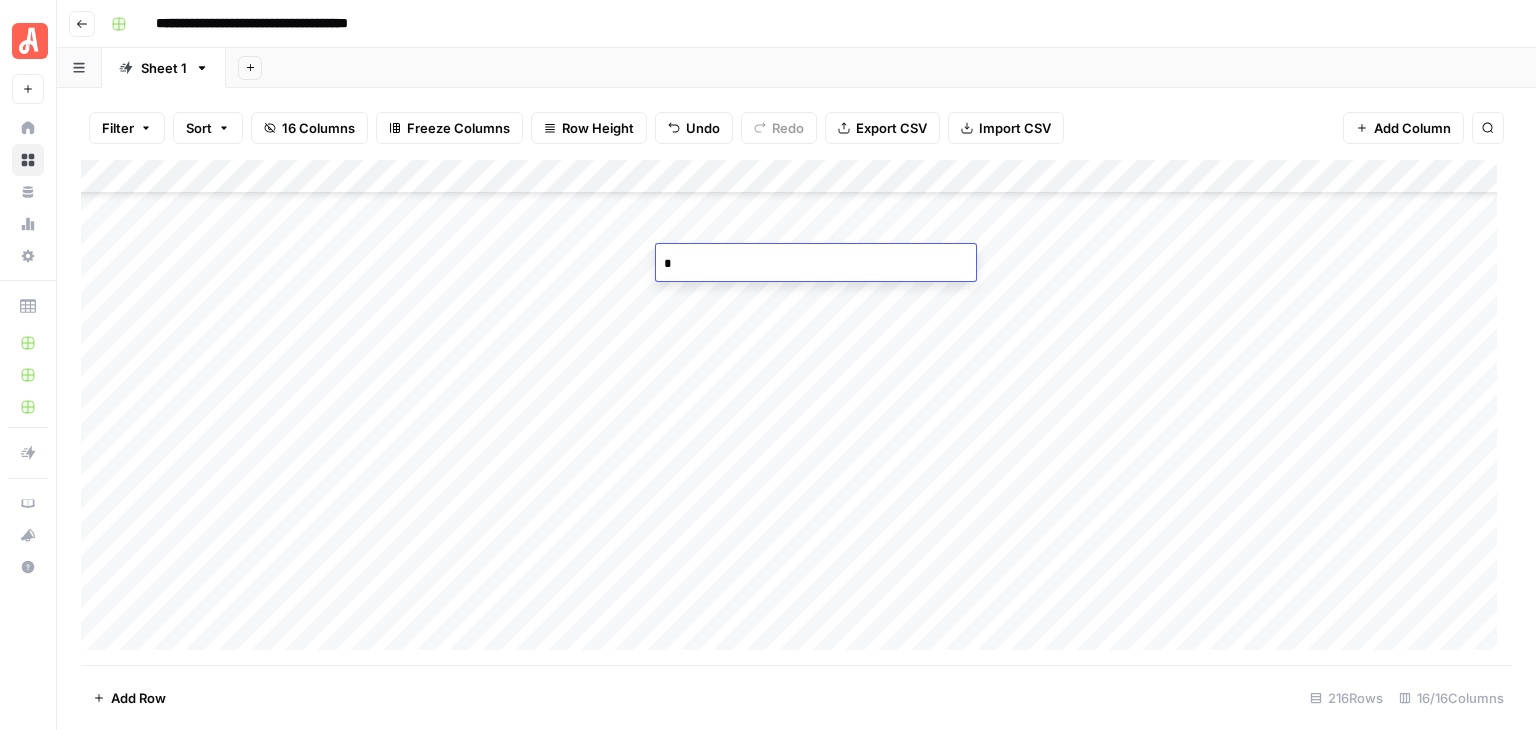type 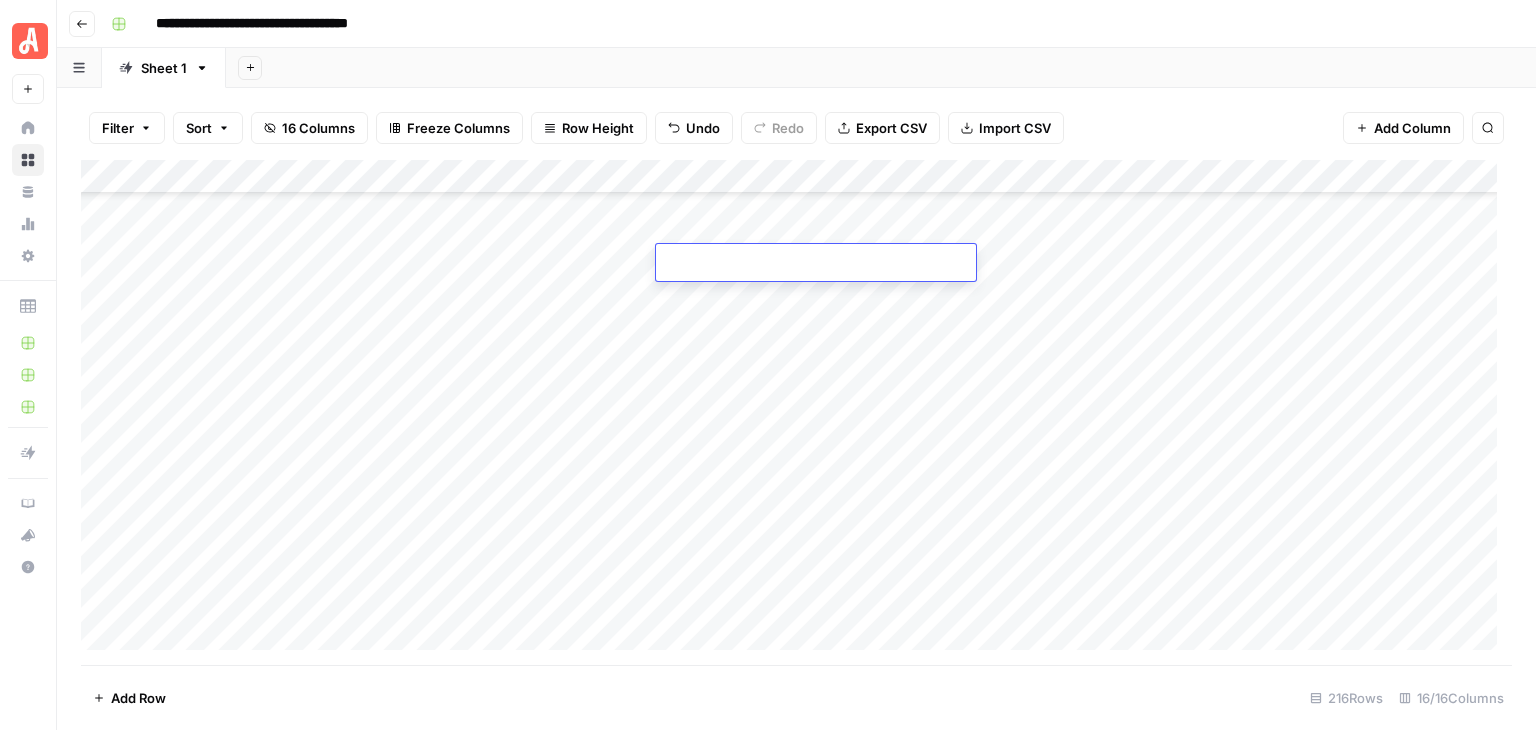 click on "Add Column" at bounding box center (796, 412) 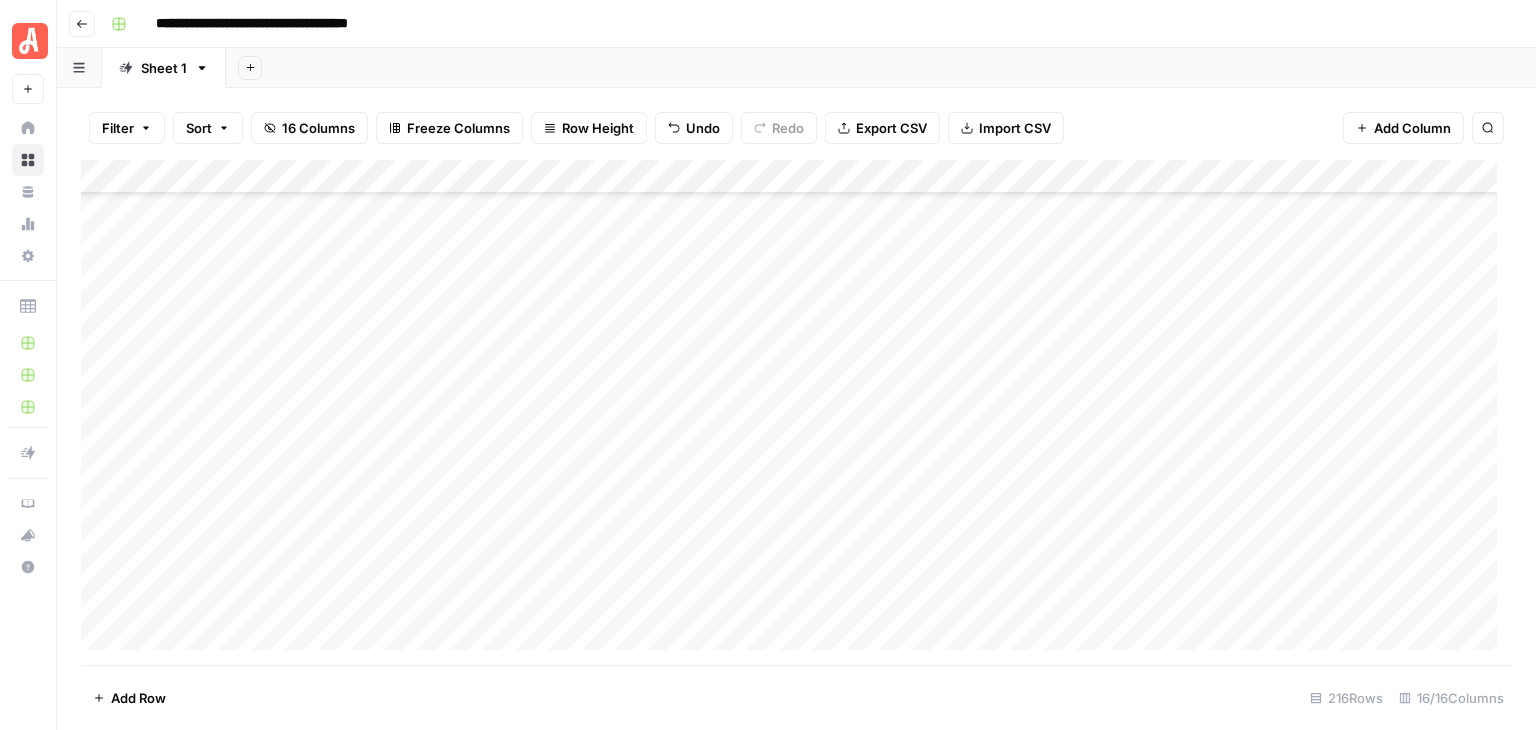 click on "Add Column" at bounding box center [796, 412] 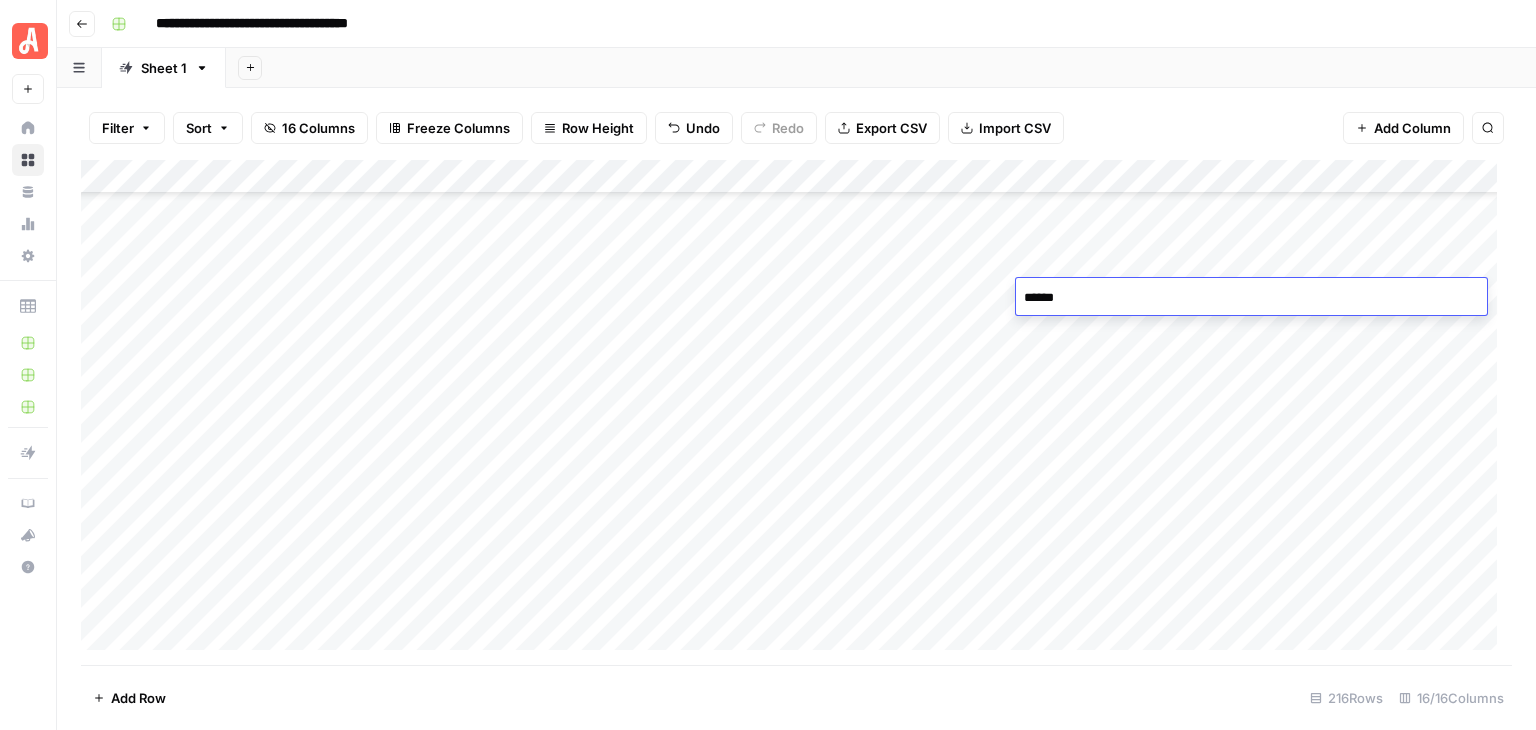 type on "*******" 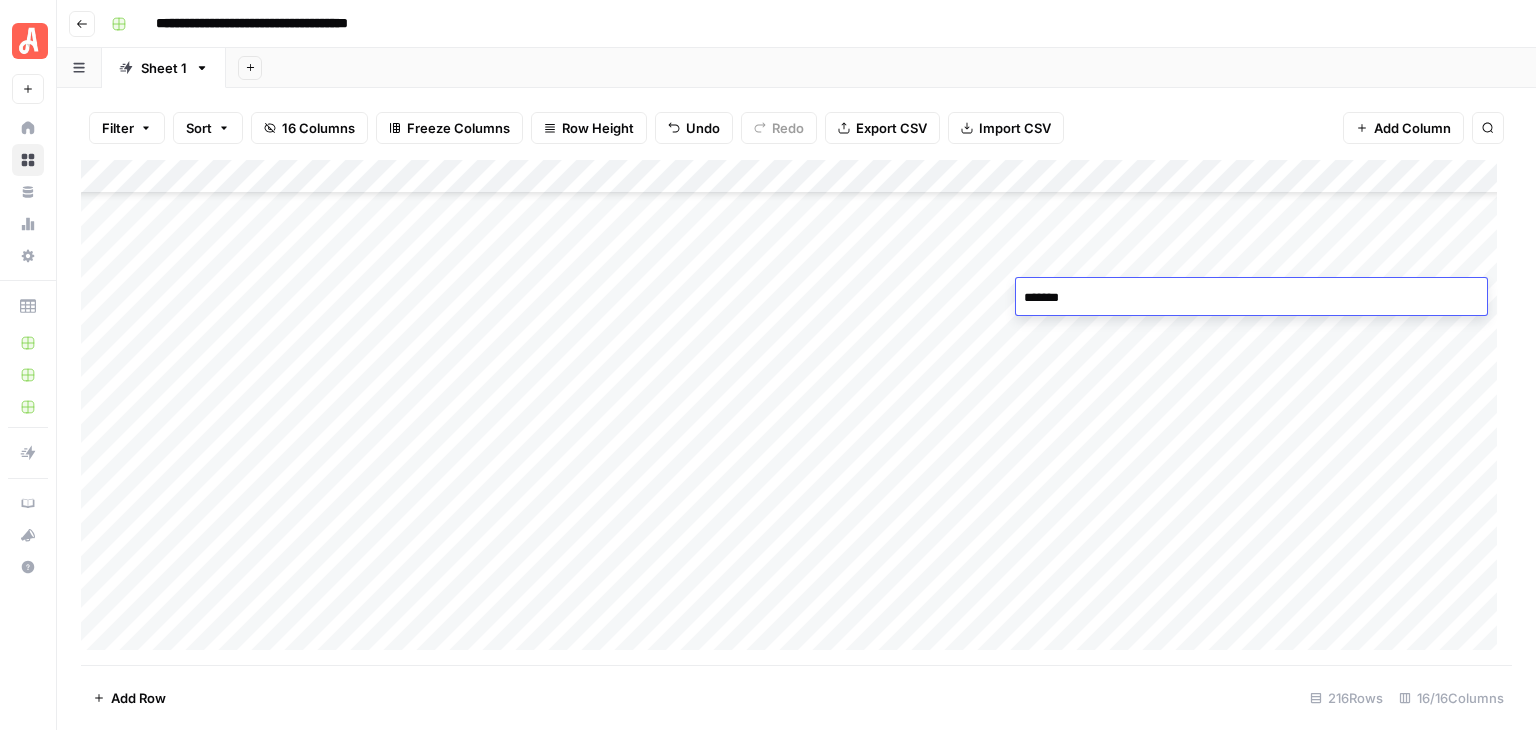 click on "Add Column" at bounding box center (796, 412) 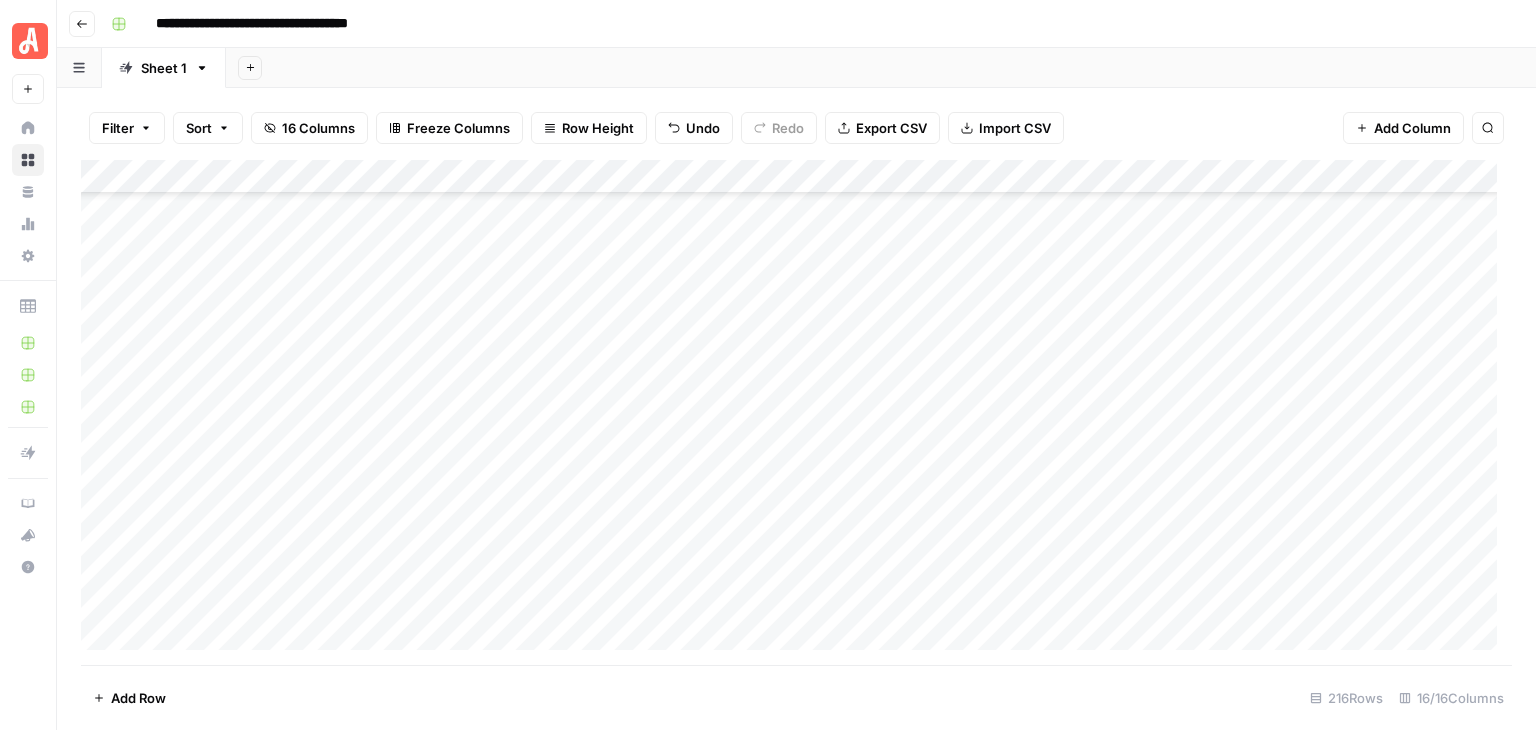 click on "Add Column" at bounding box center [796, 412] 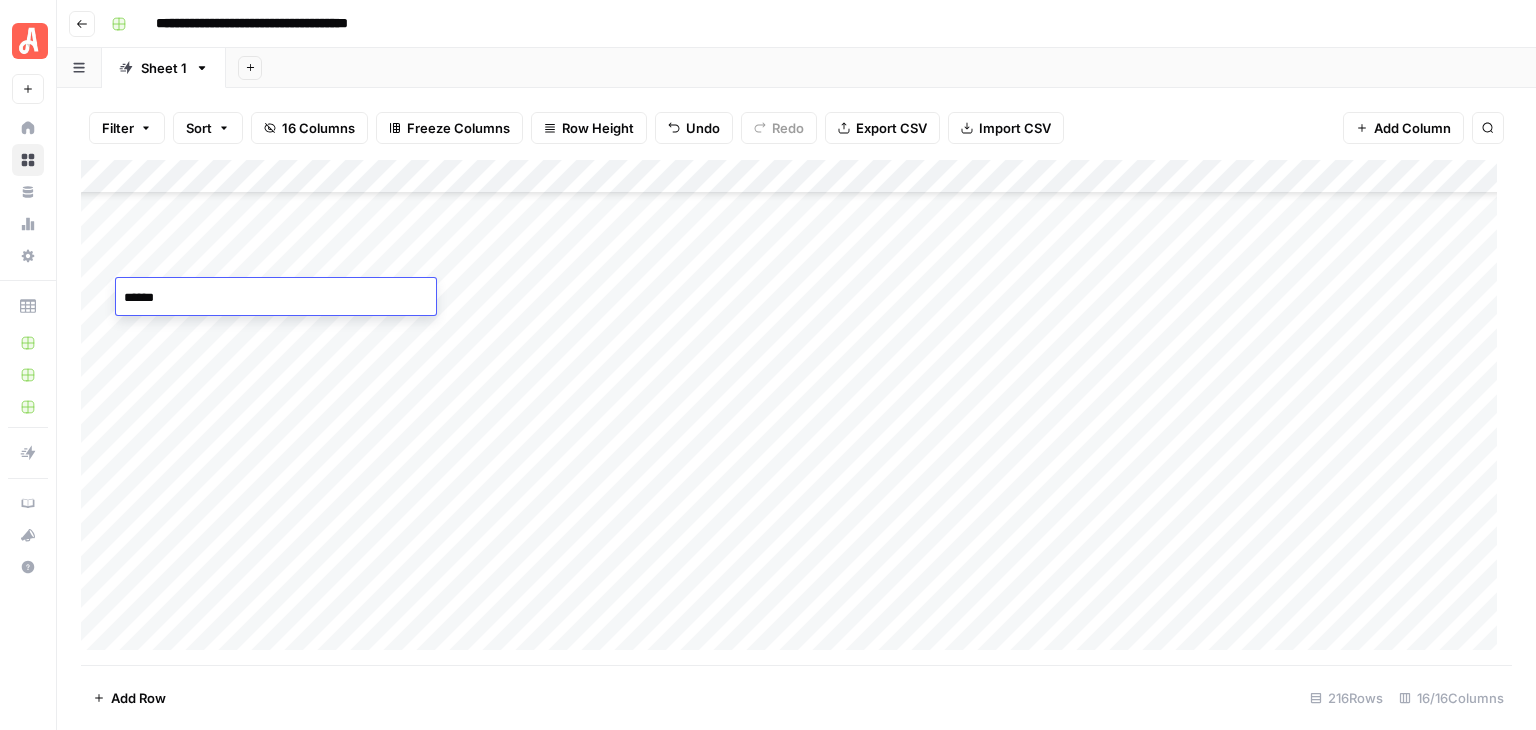 type on "*******" 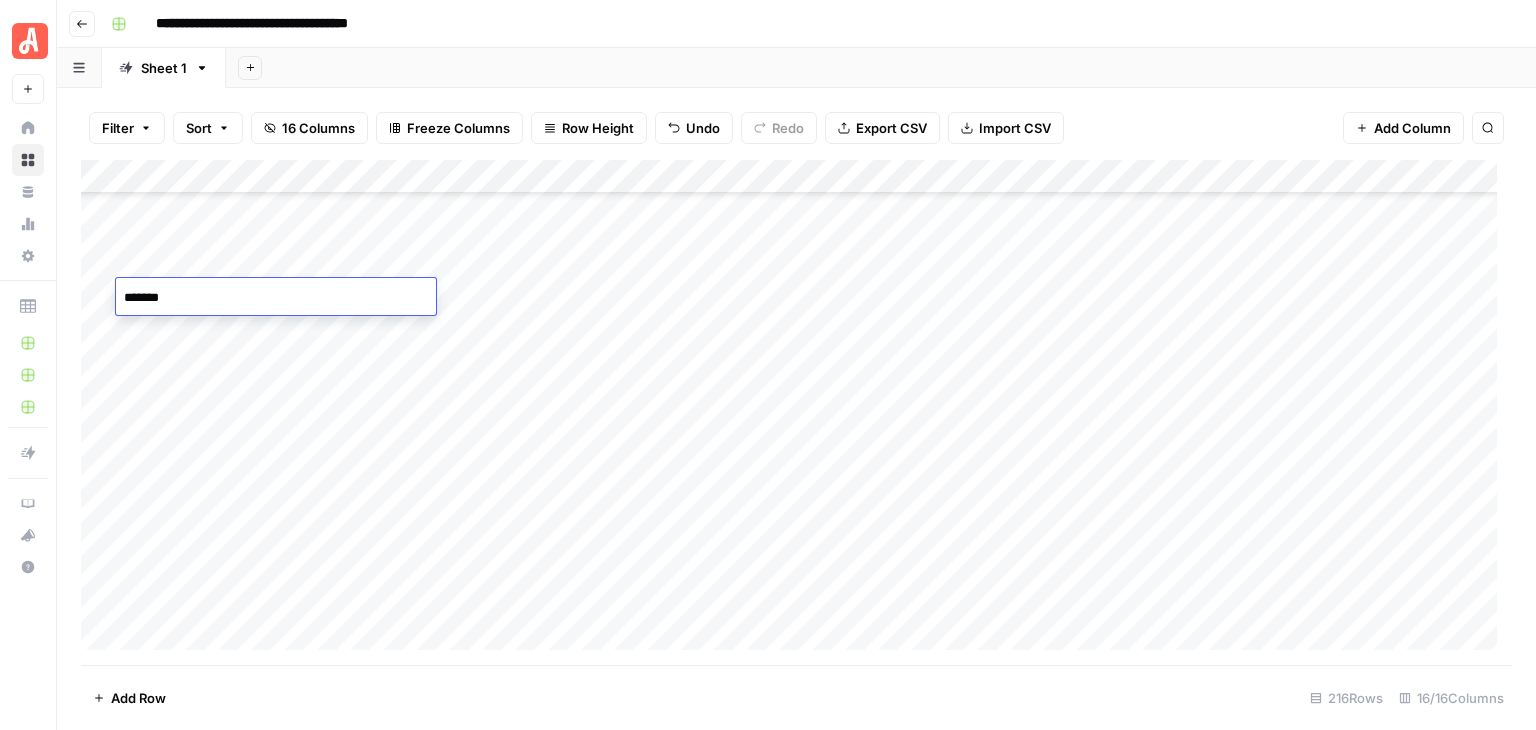 click on "Add Column" at bounding box center (796, 412) 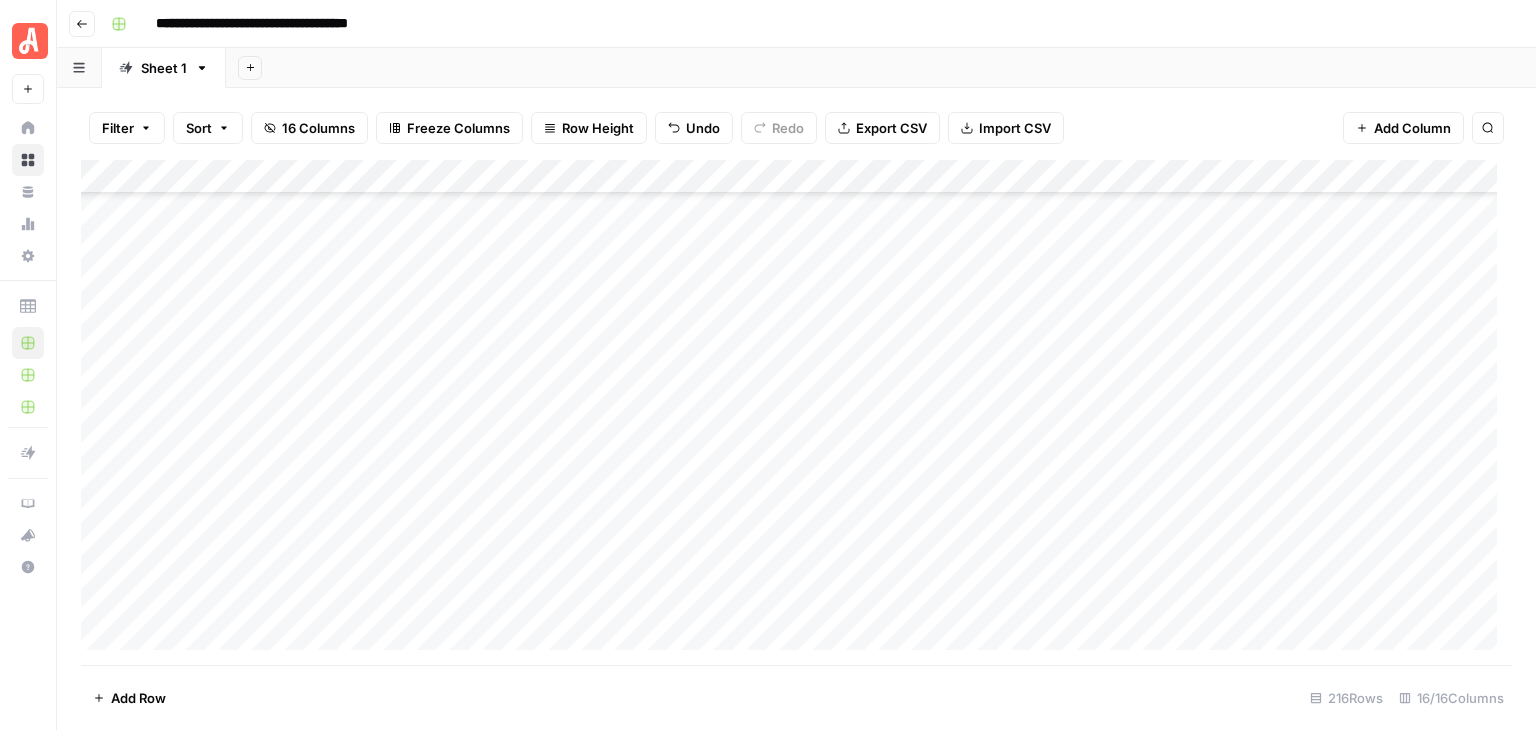 click on "Add Column" at bounding box center (796, 412) 